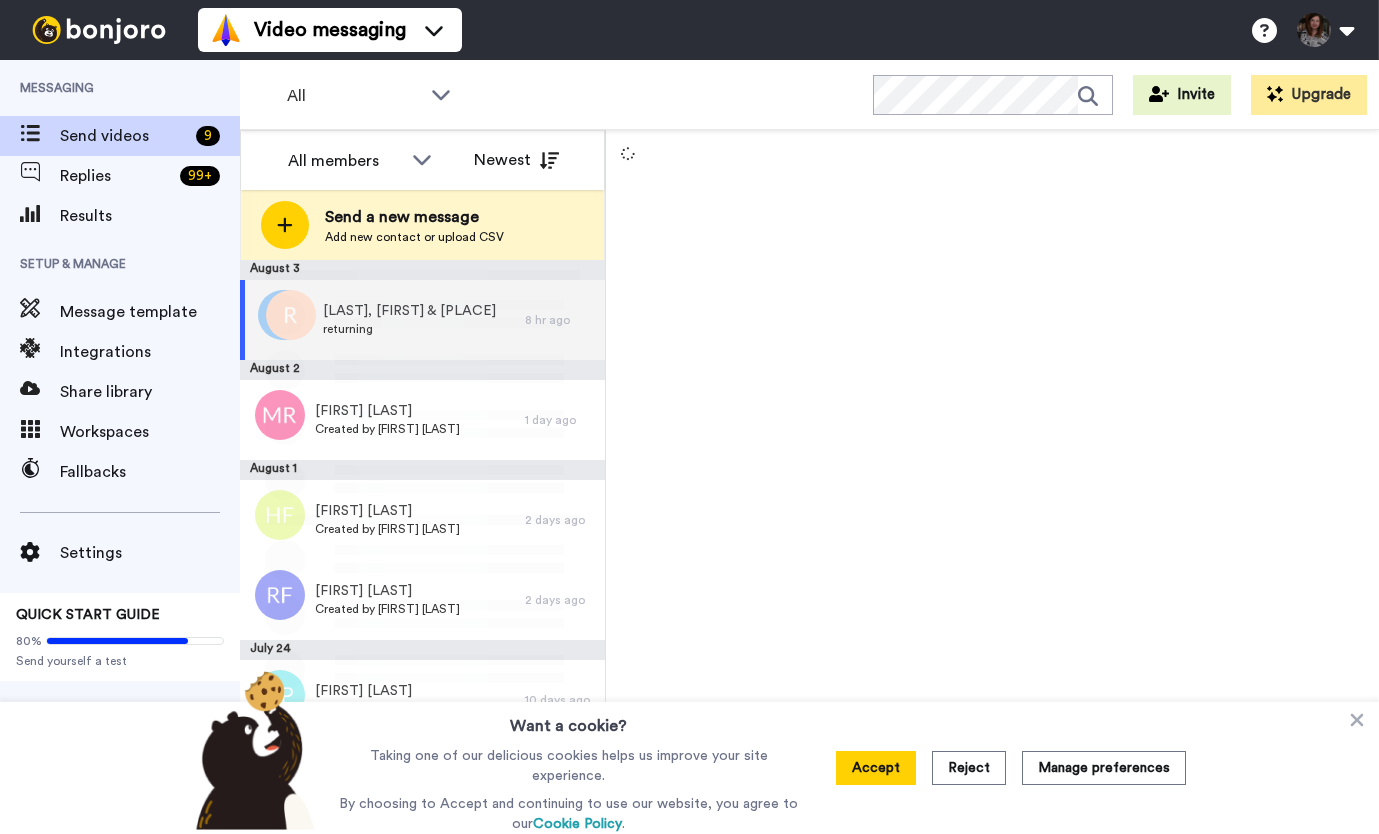 scroll, scrollTop: 0, scrollLeft: 0, axis: both 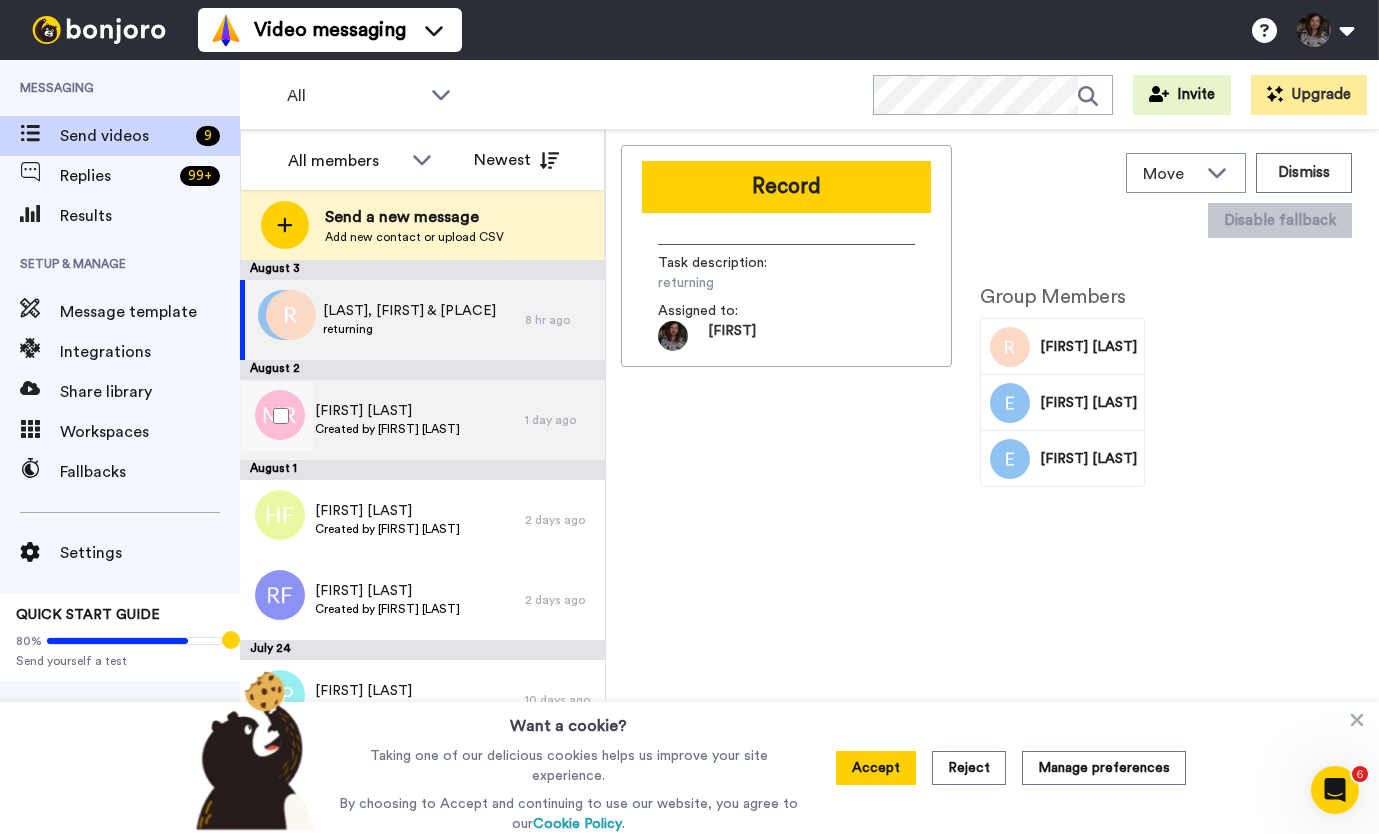 click on "Created by Beth Angus" at bounding box center [387, 429] 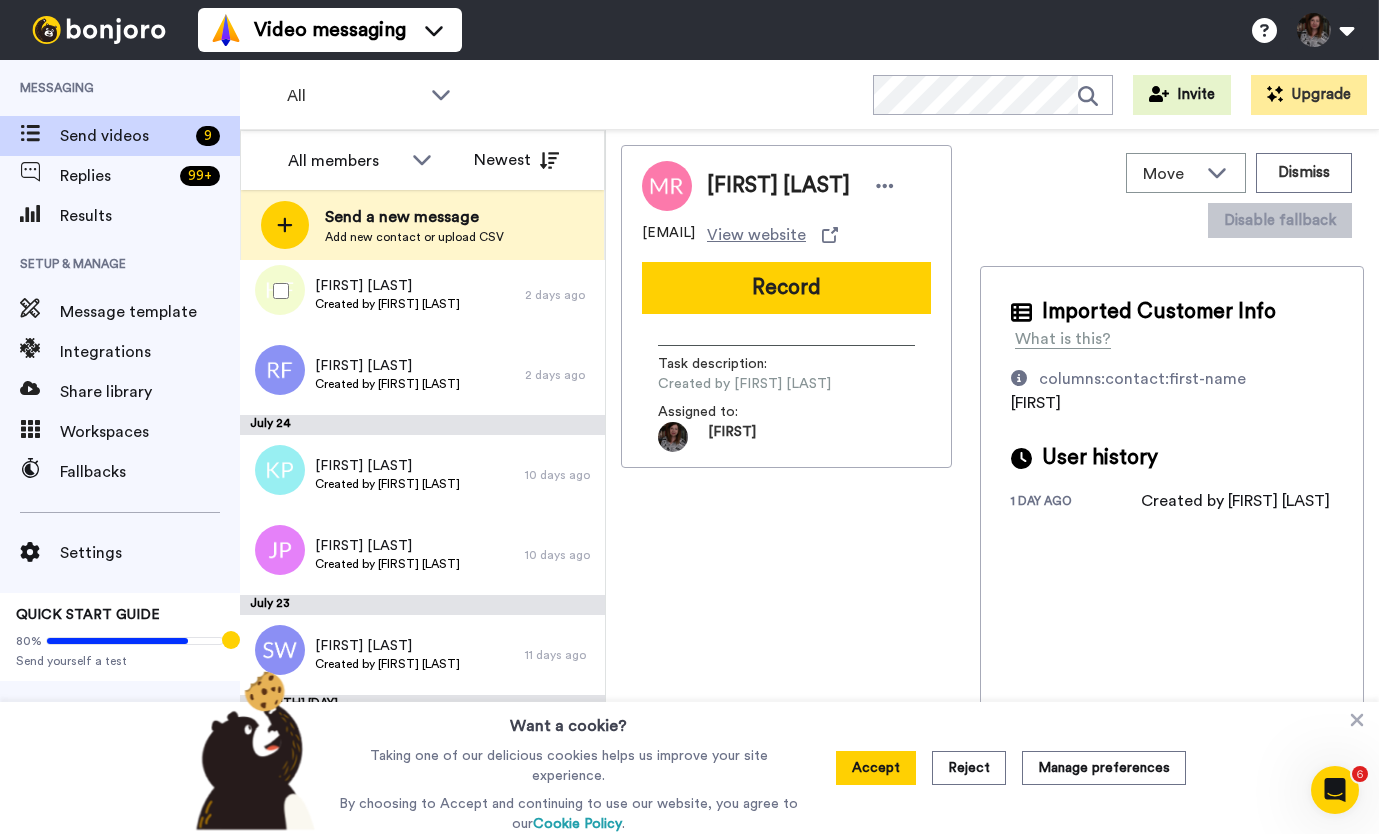 scroll, scrollTop: 286, scrollLeft: 0, axis: vertical 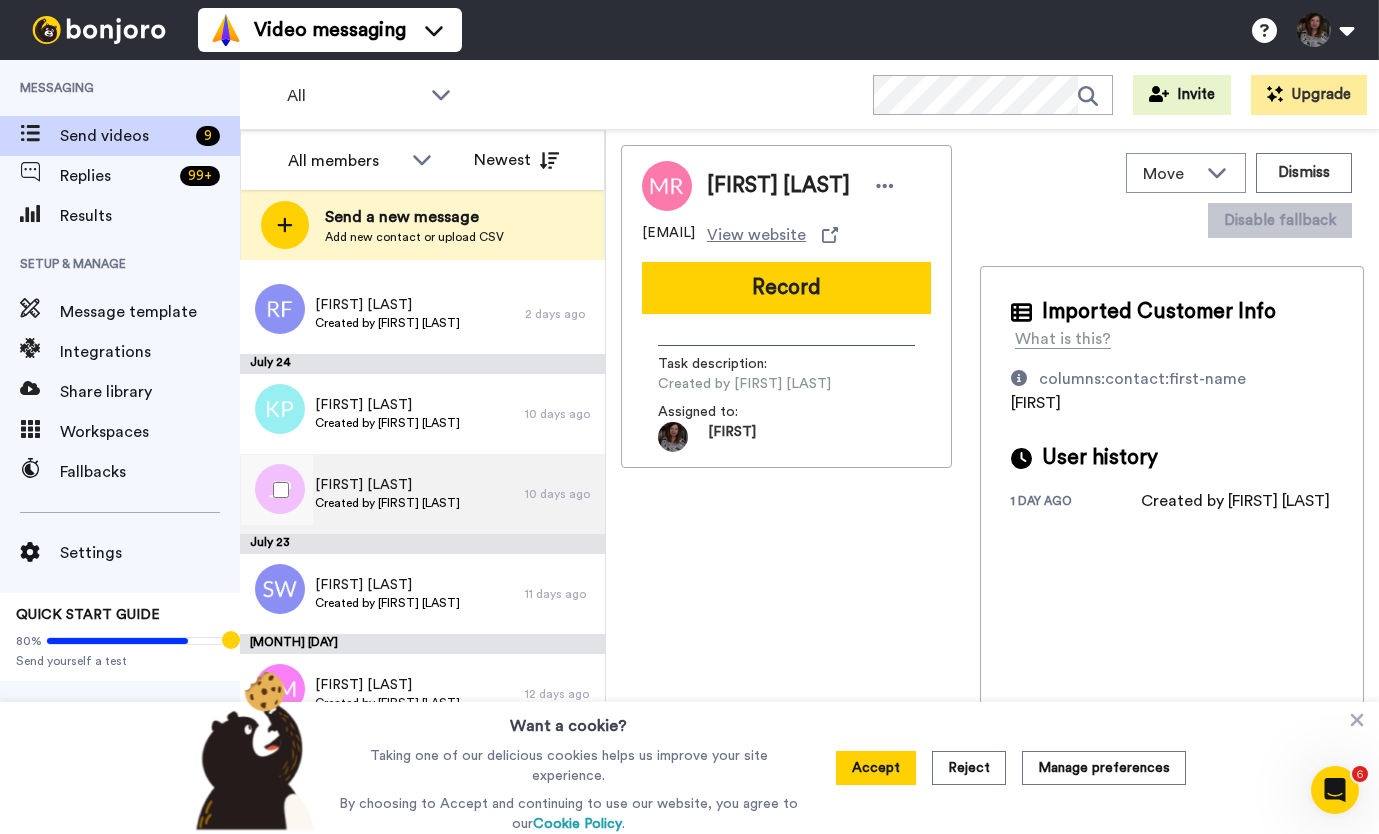 click on "Jatinder Palaha Created by Beth Angus" at bounding box center [382, 494] 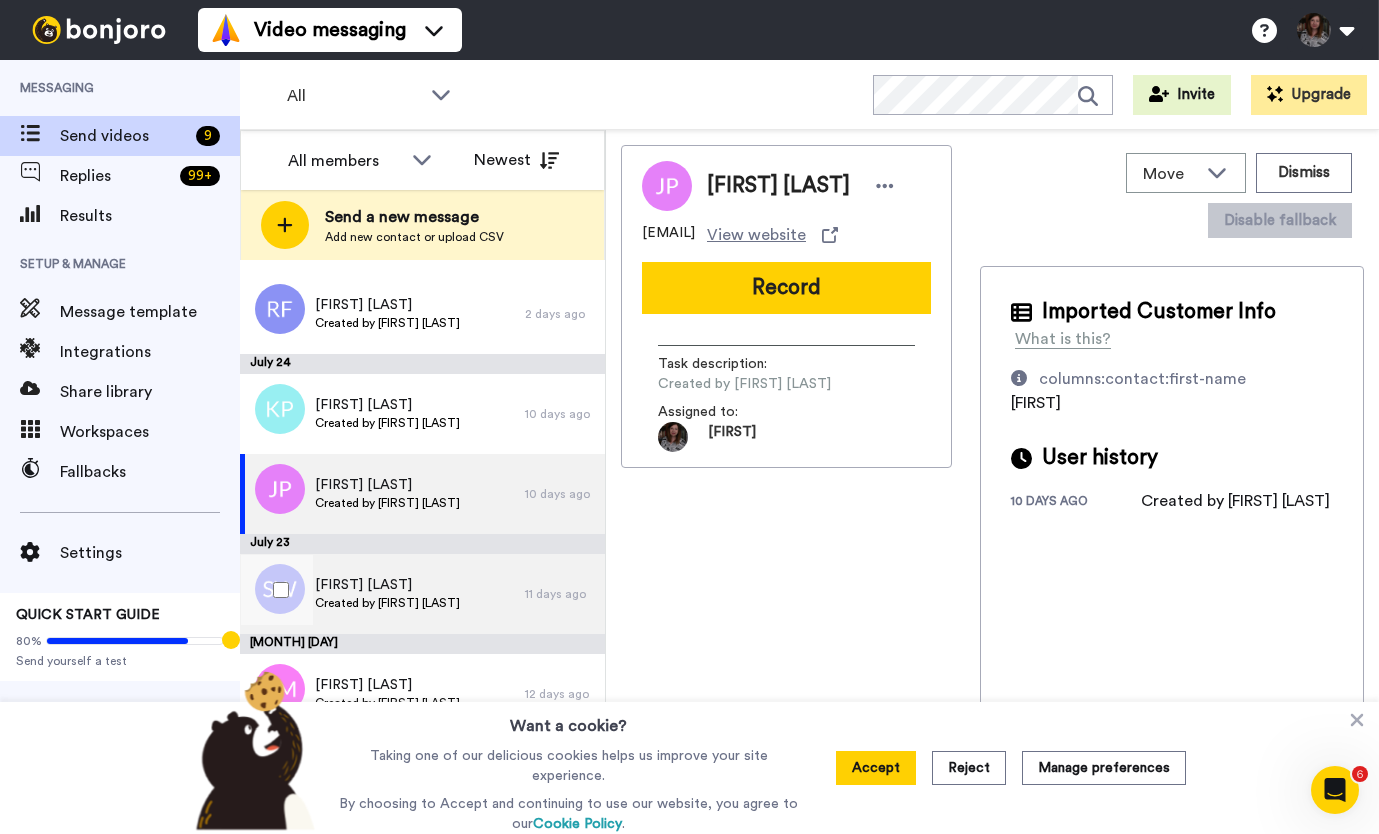 click on "Sara Waters Created by Beth Angus" at bounding box center (382, 594) 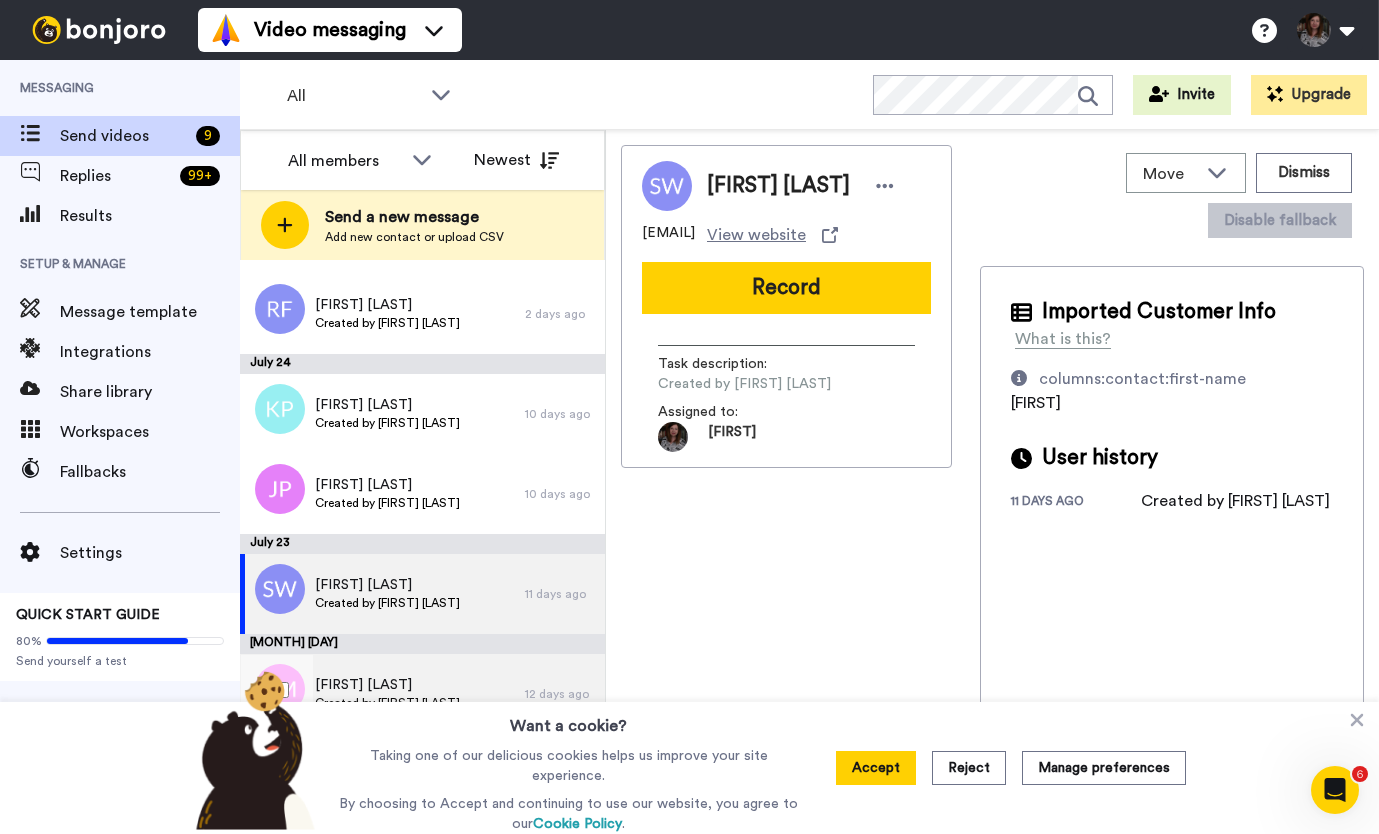 click on "Robert Maki Created by Beth Angus" at bounding box center [382, 694] 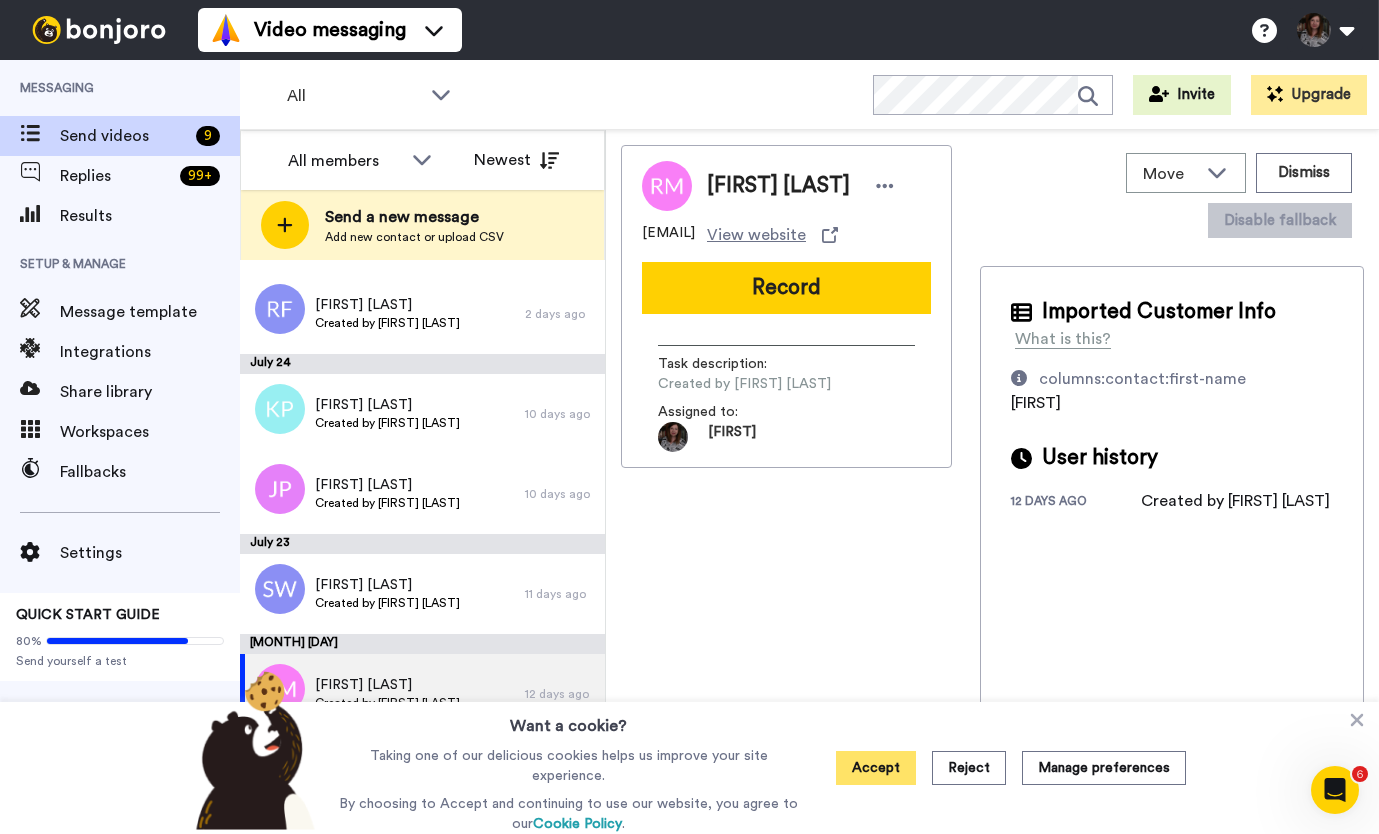 click on "Accept" at bounding box center [876, 768] 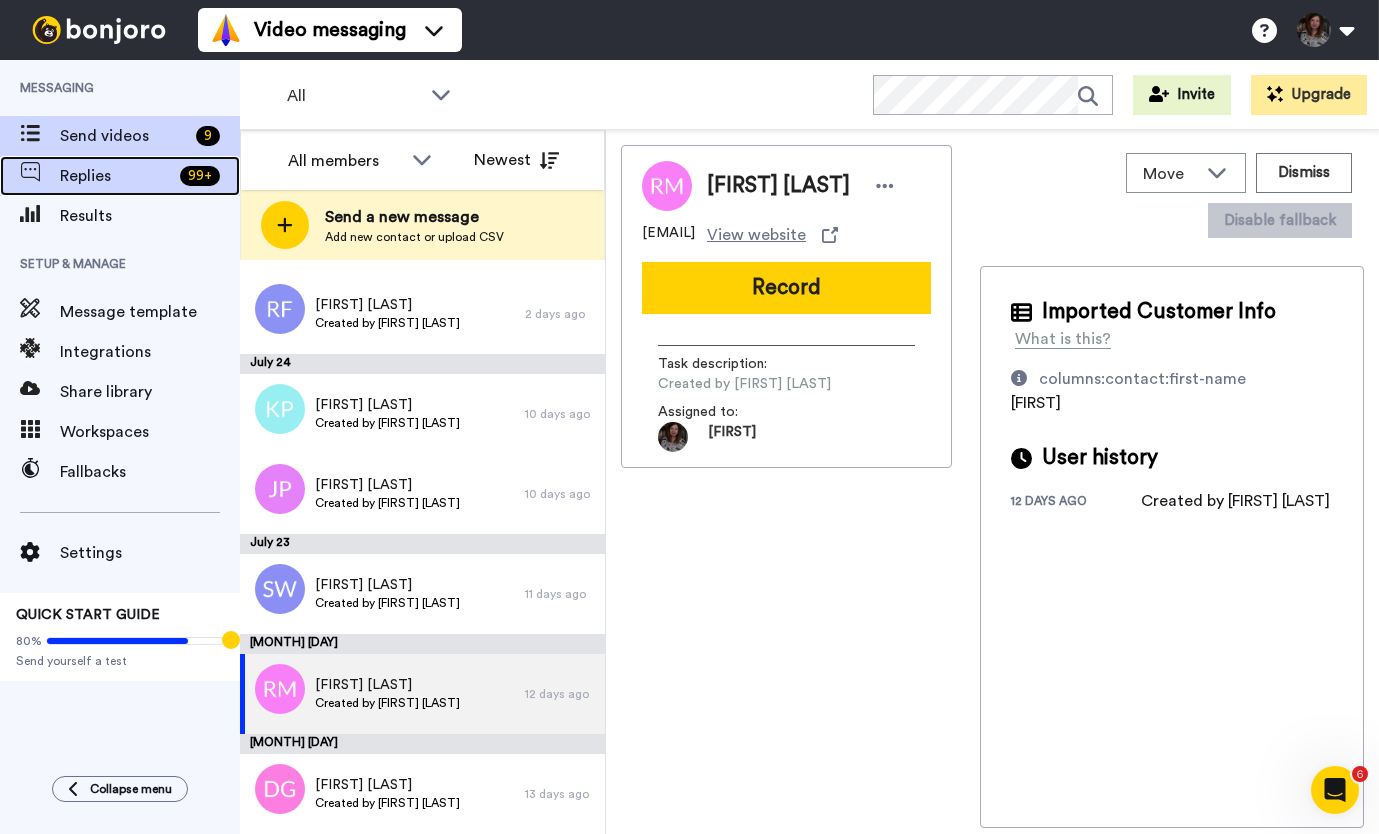 click on "Replies" at bounding box center (116, 176) 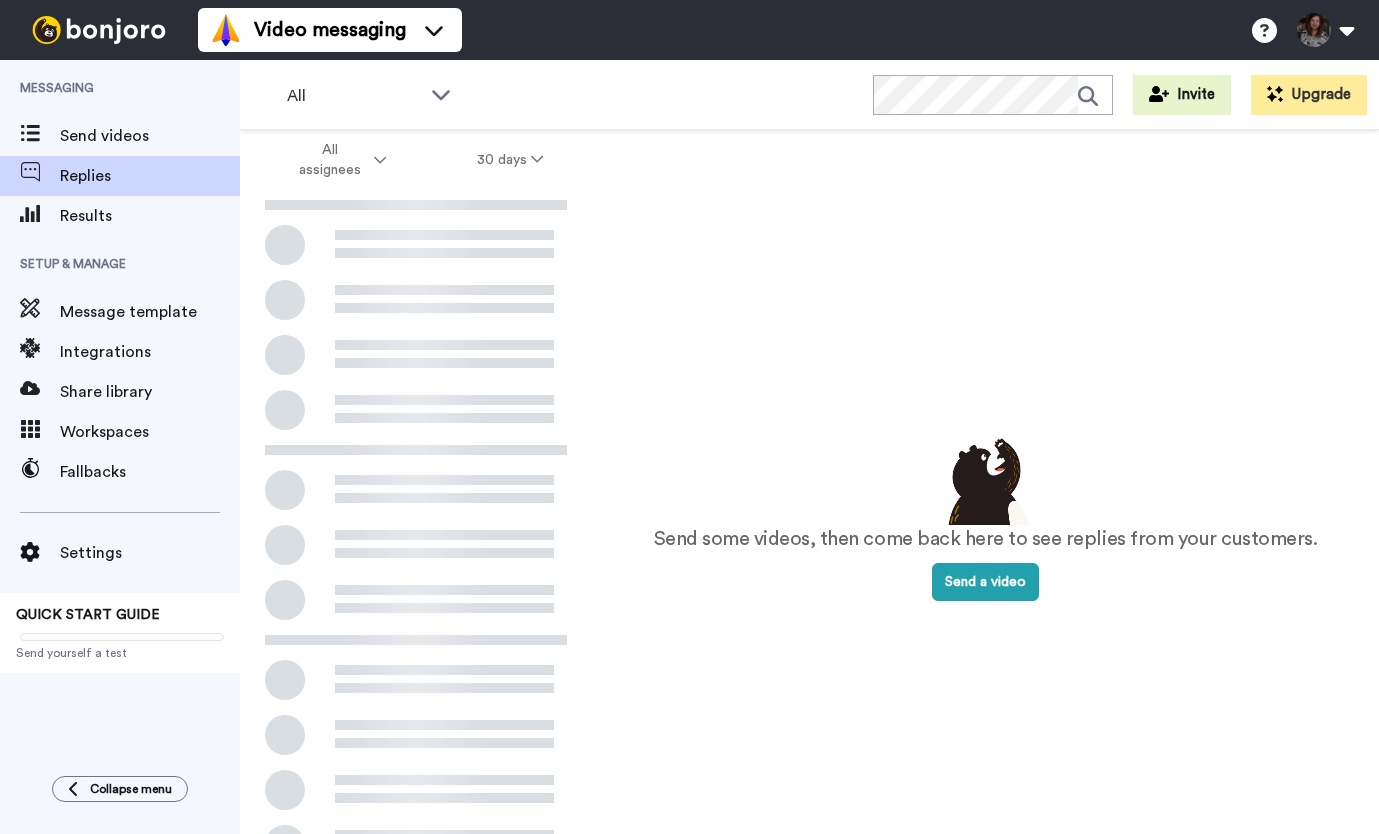 scroll, scrollTop: 0, scrollLeft: 0, axis: both 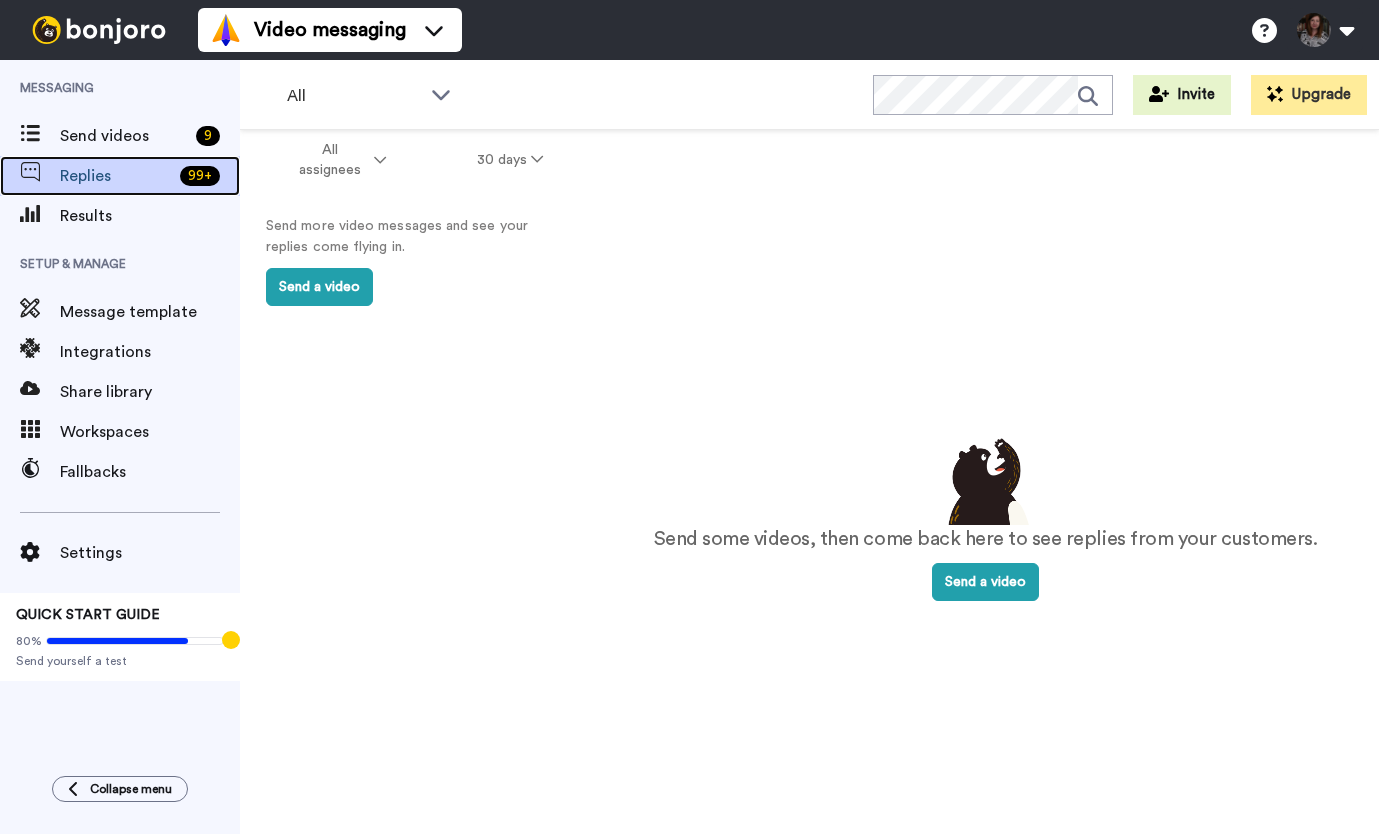 click on "Replies" at bounding box center (116, 176) 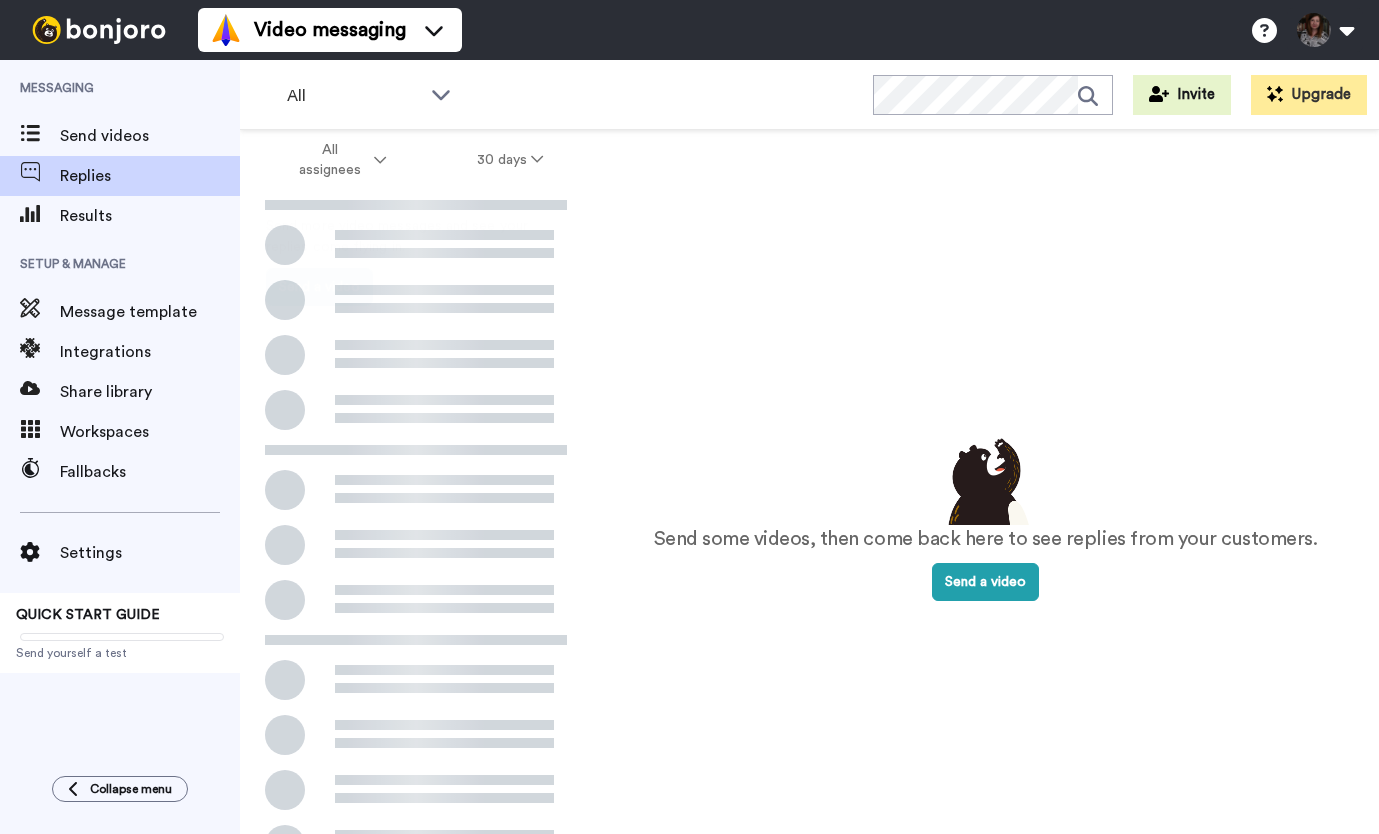 scroll, scrollTop: 0, scrollLeft: 0, axis: both 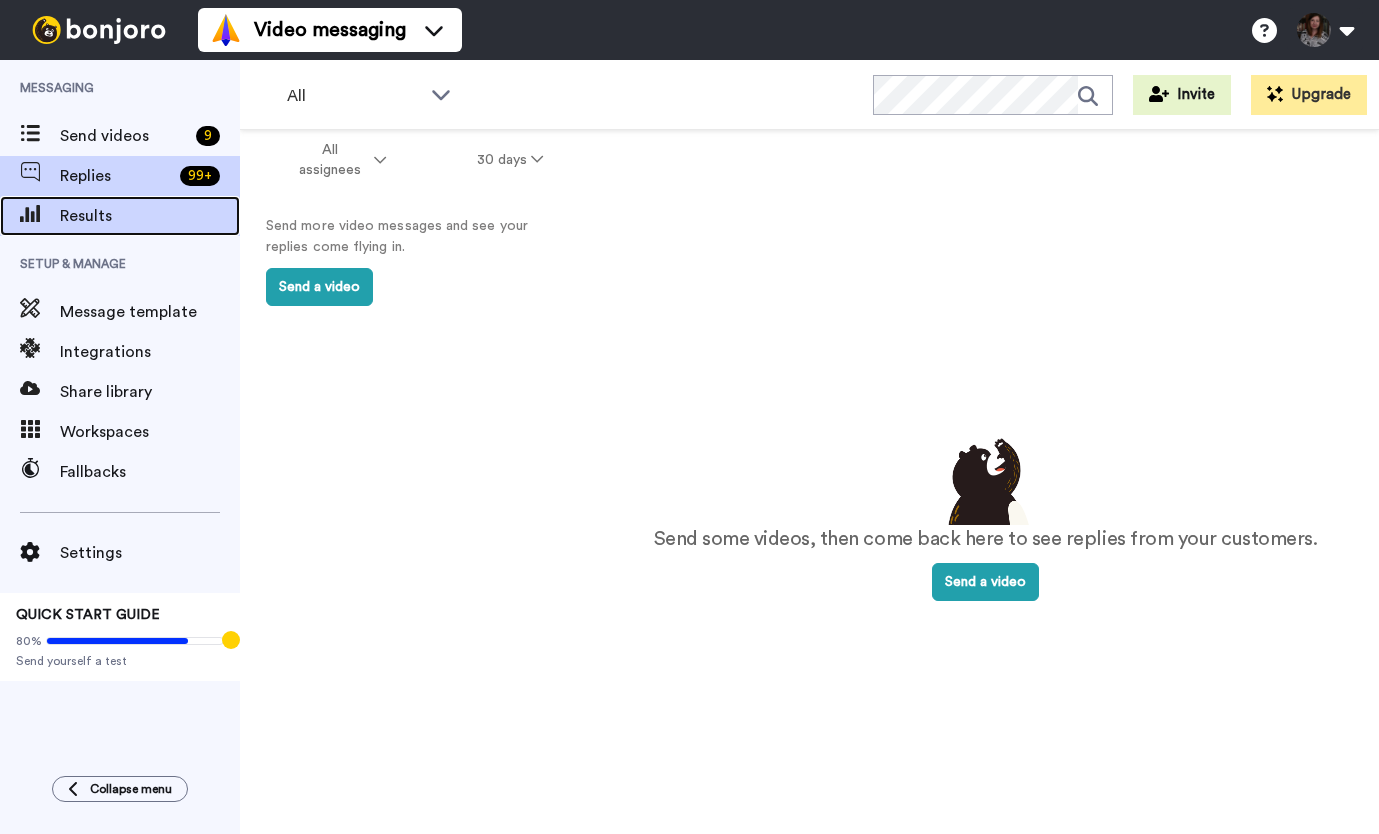 click on "Results" at bounding box center [120, 216] 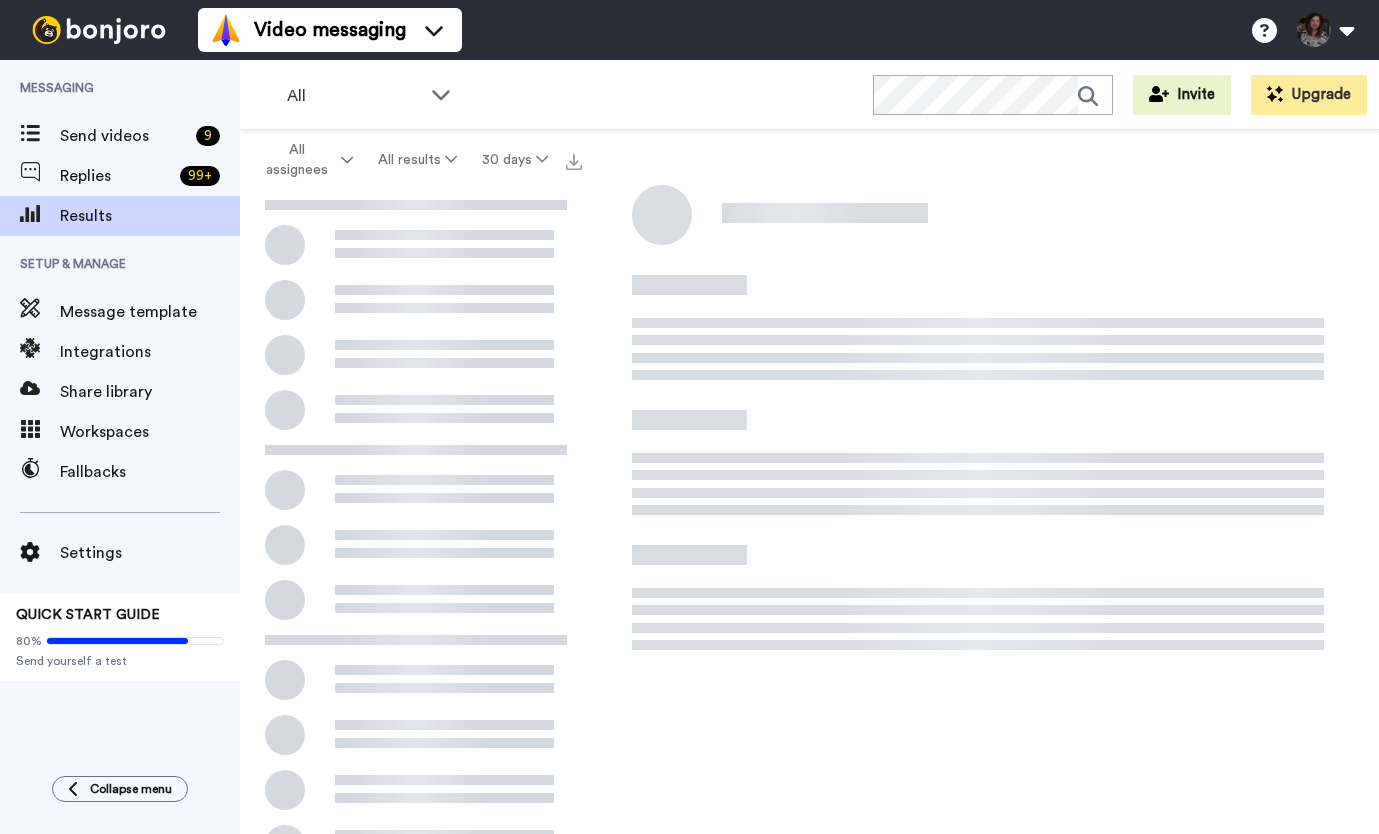 scroll, scrollTop: 0, scrollLeft: 0, axis: both 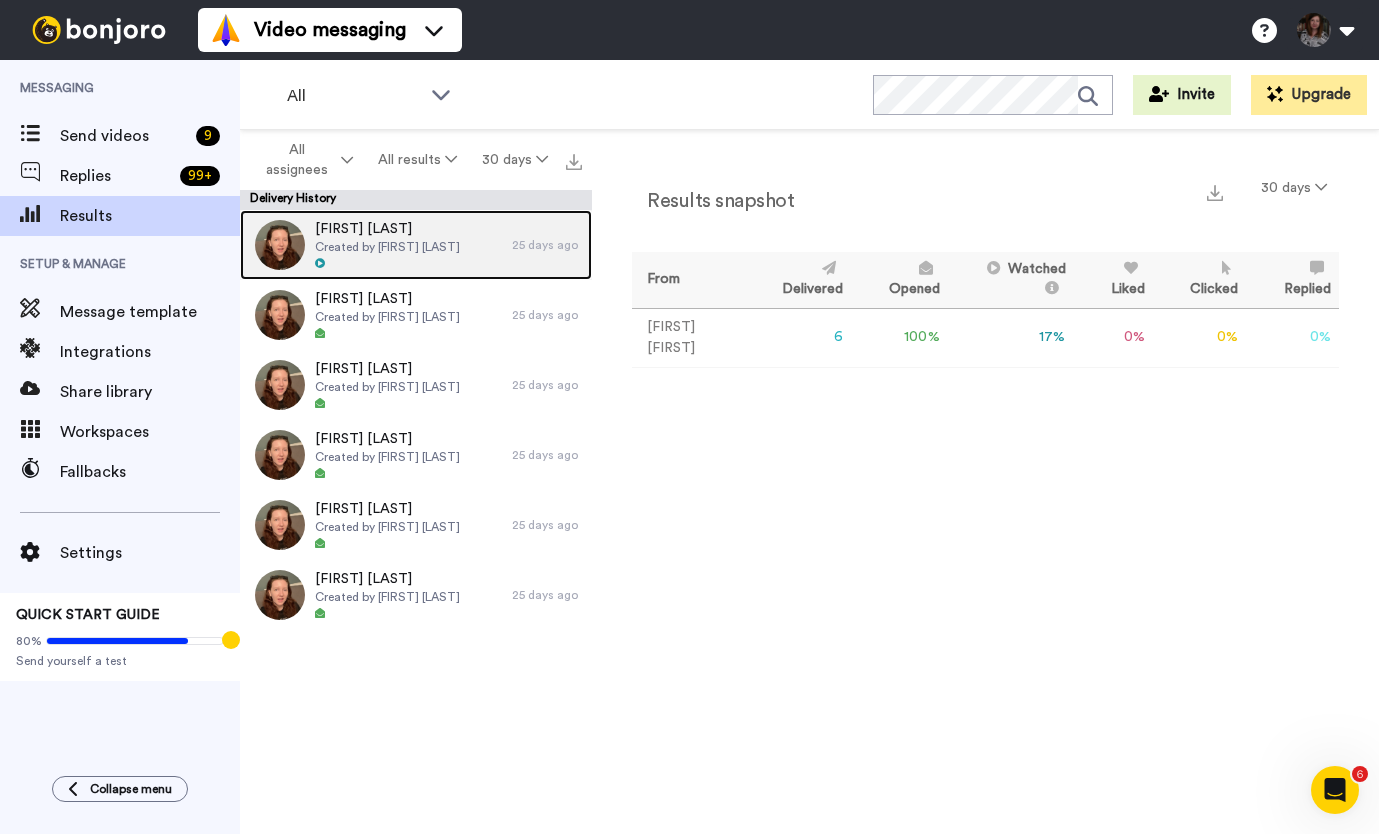 click on "Created by Beth Angus" at bounding box center (387, 247) 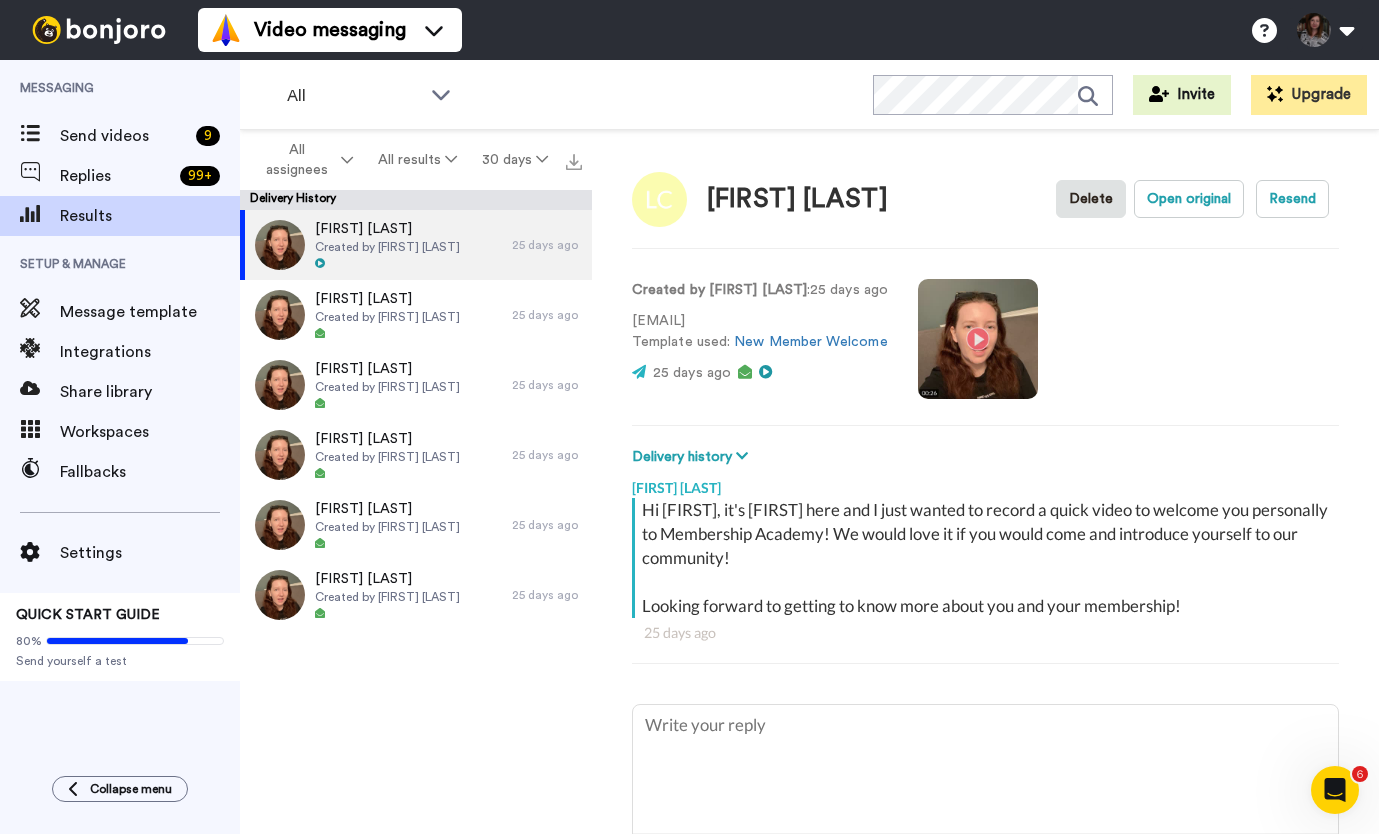 click at bounding box center [978, 339] 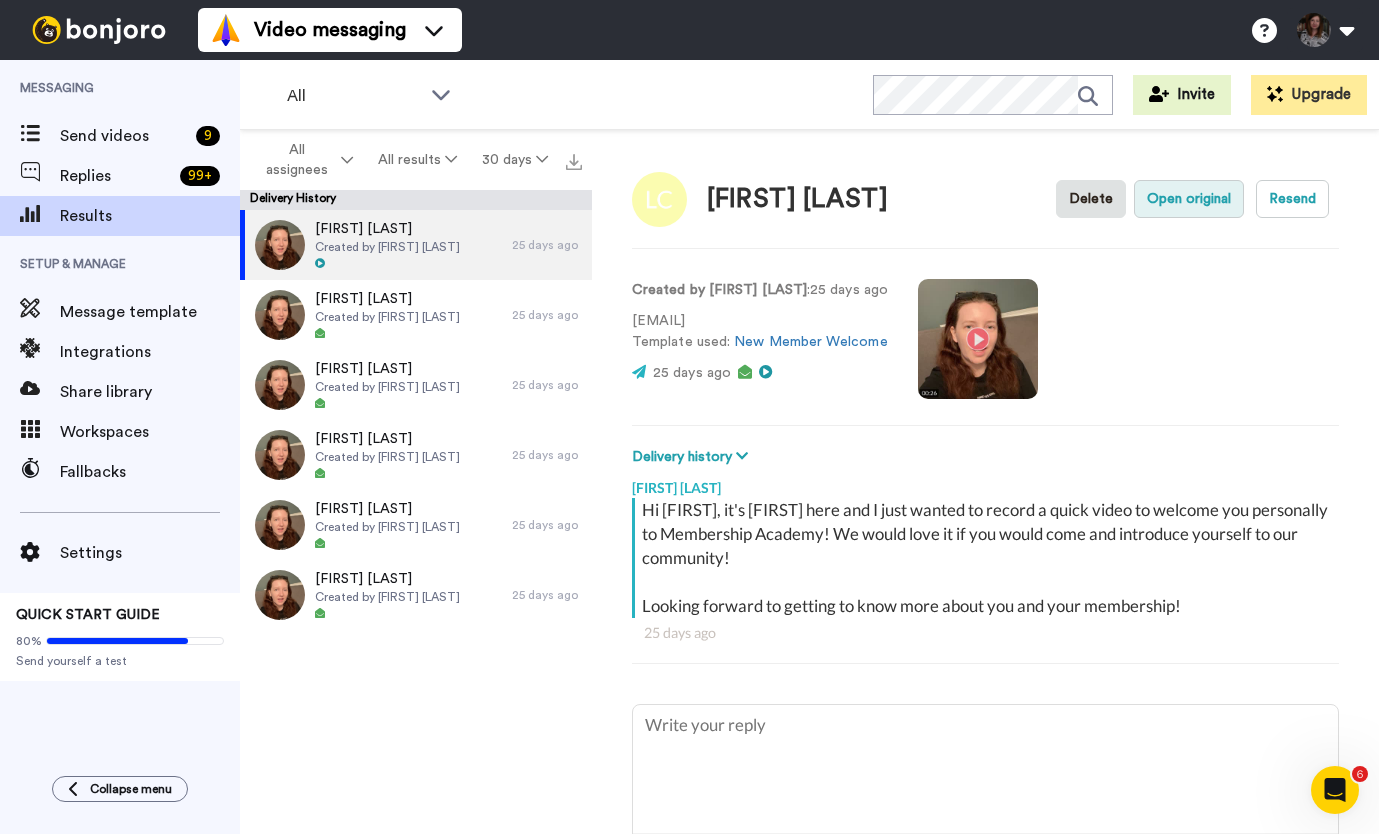 click on "Open original" at bounding box center [1189, 199] 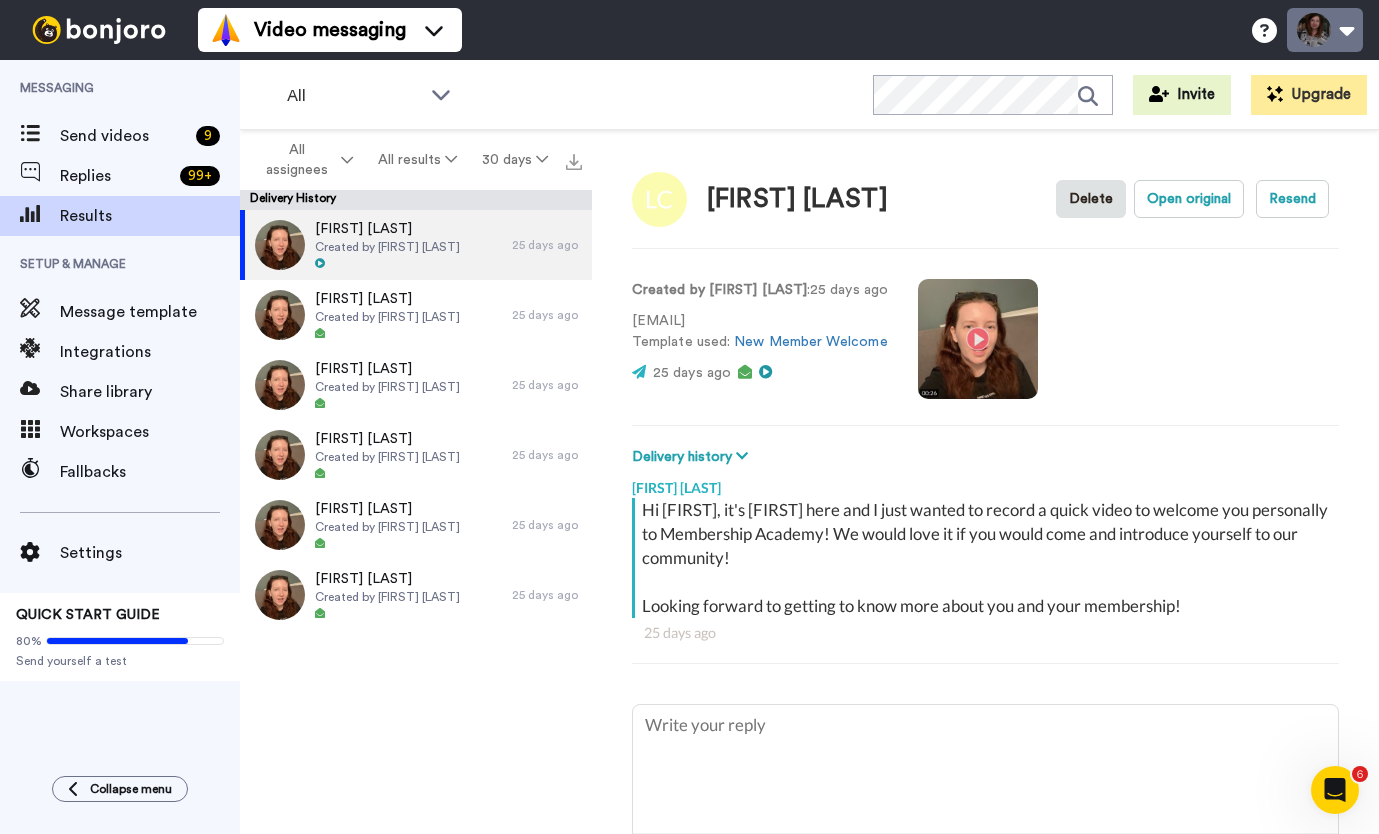 click at bounding box center [1325, 30] 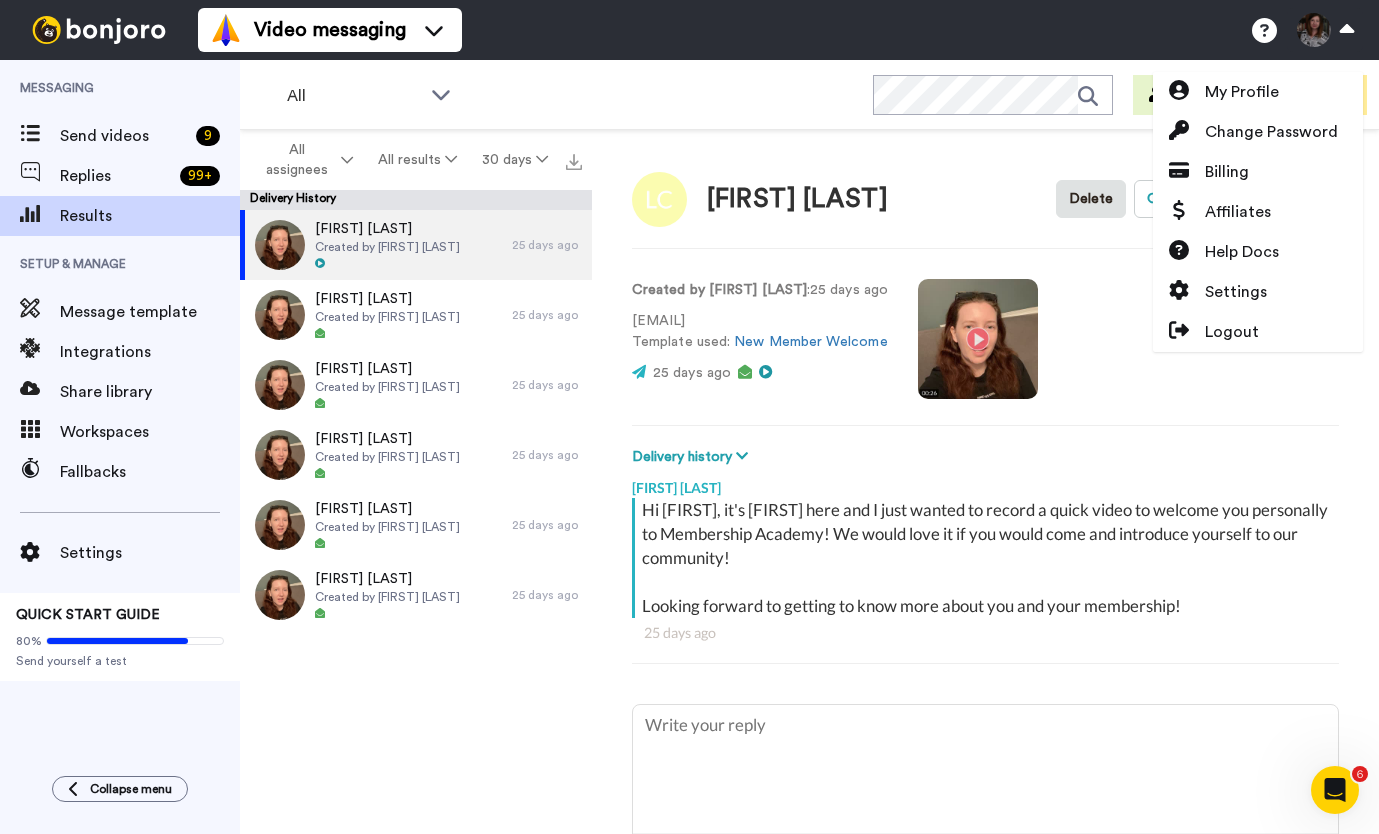 click on "Video messaging Switch to Video messaging Testimonials Settings Discover Help & Support Case studies Bonjoro Tools   Help docs   Settings My Profile Change Password Billing Affiliates Help Docs Settings Logout" at bounding box center [788, 30] 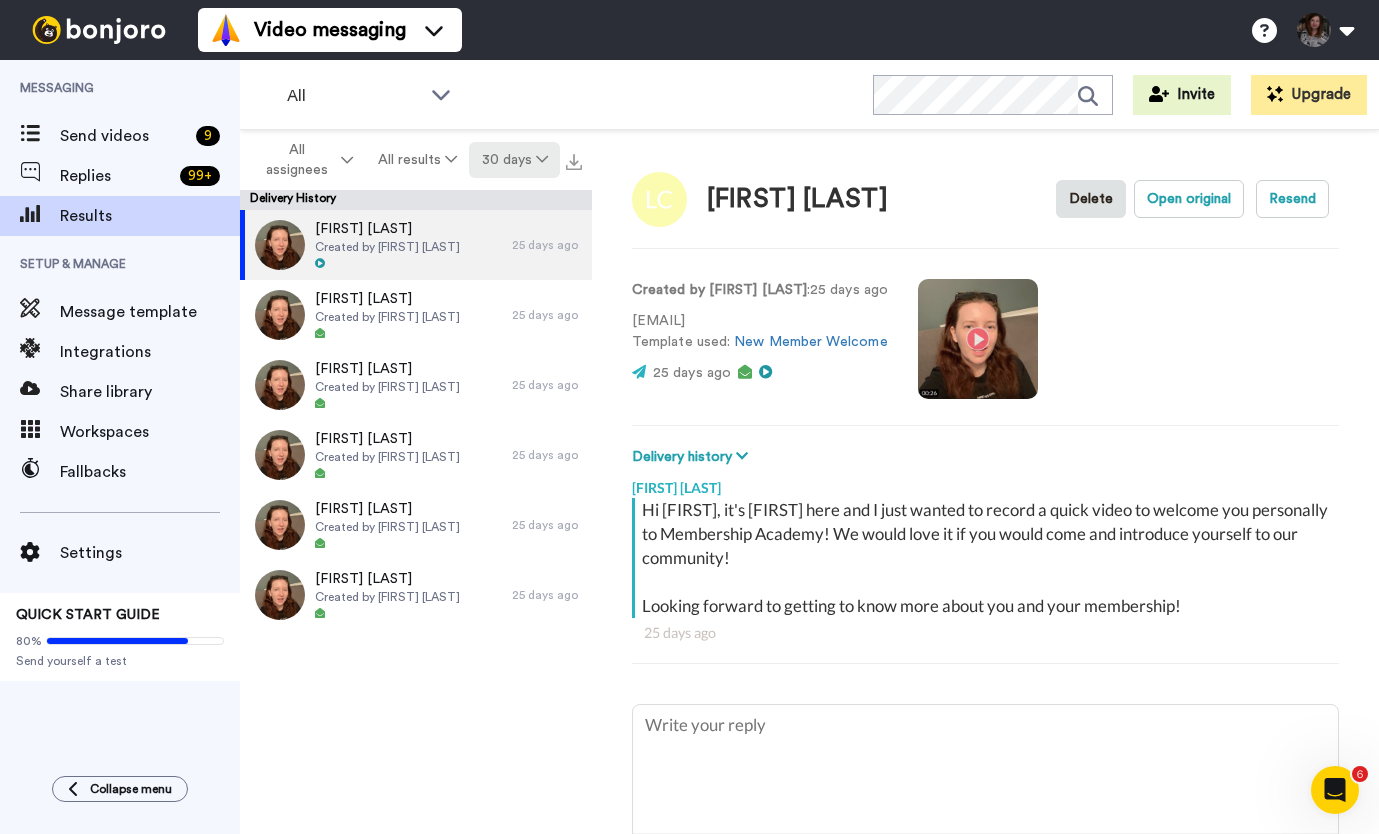 click on "30 days" at bounding box center (514, 160) 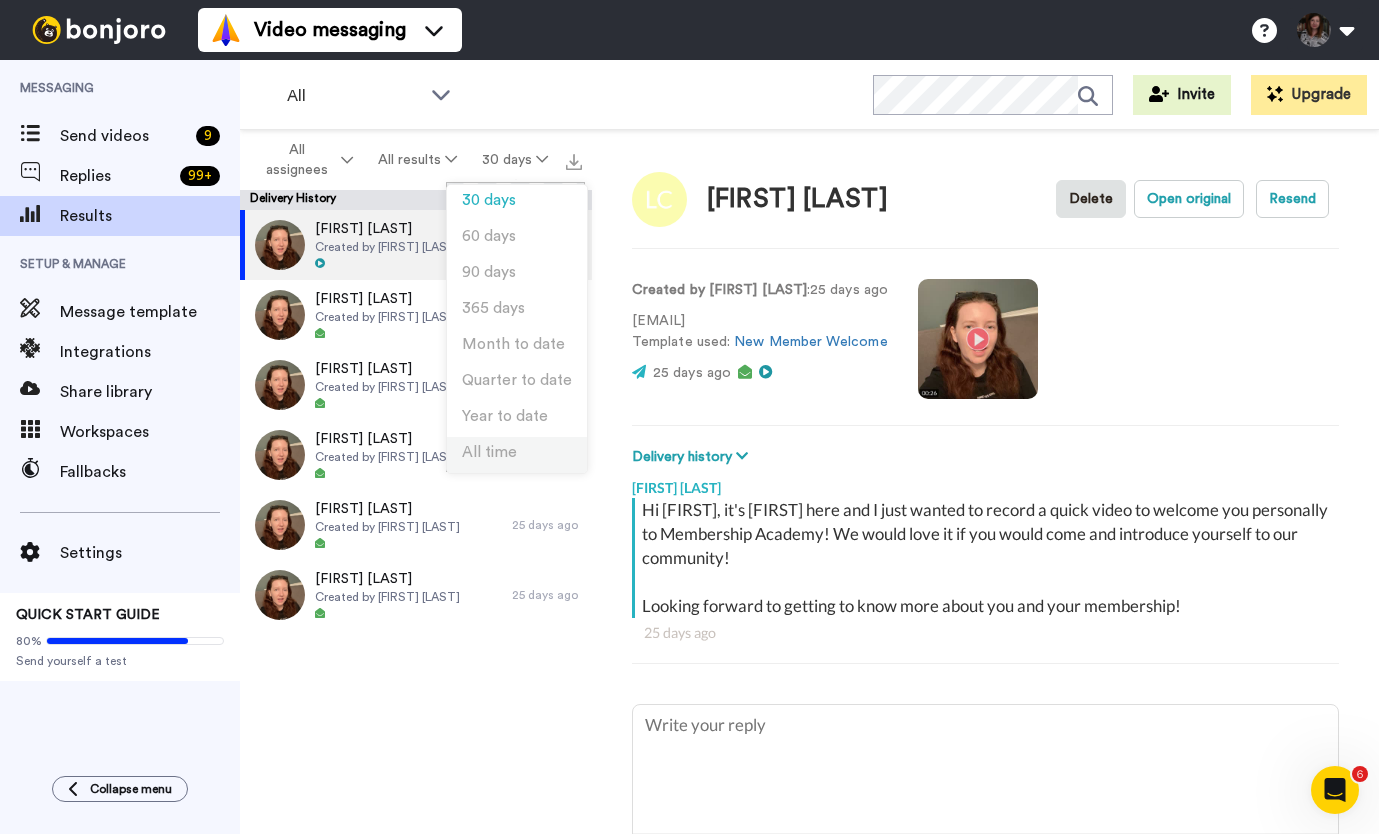 click on "All time" at bounding box center (517, 455) 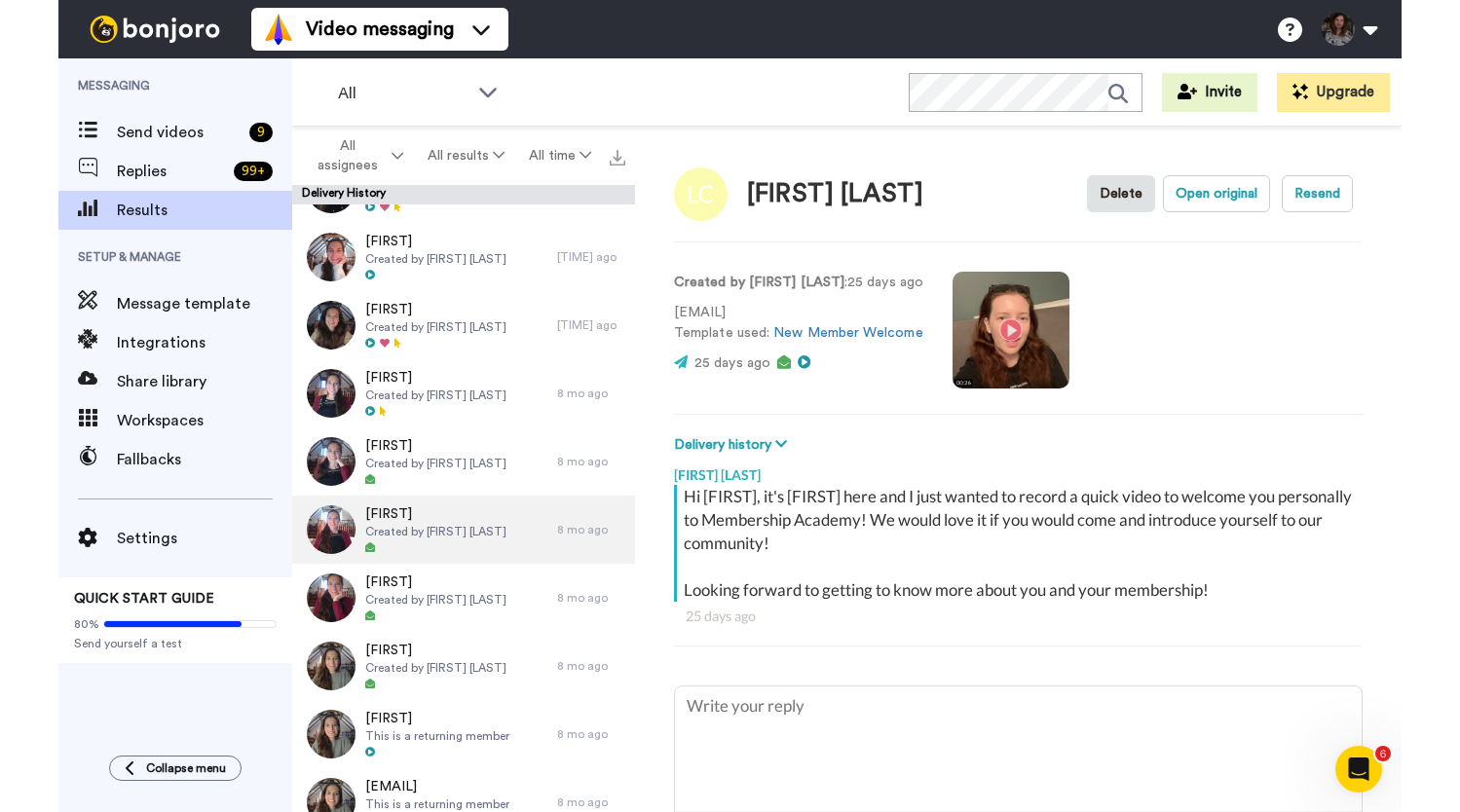 scroll, scrollTop: 19811, scrollLeft: 0, axis: vertical 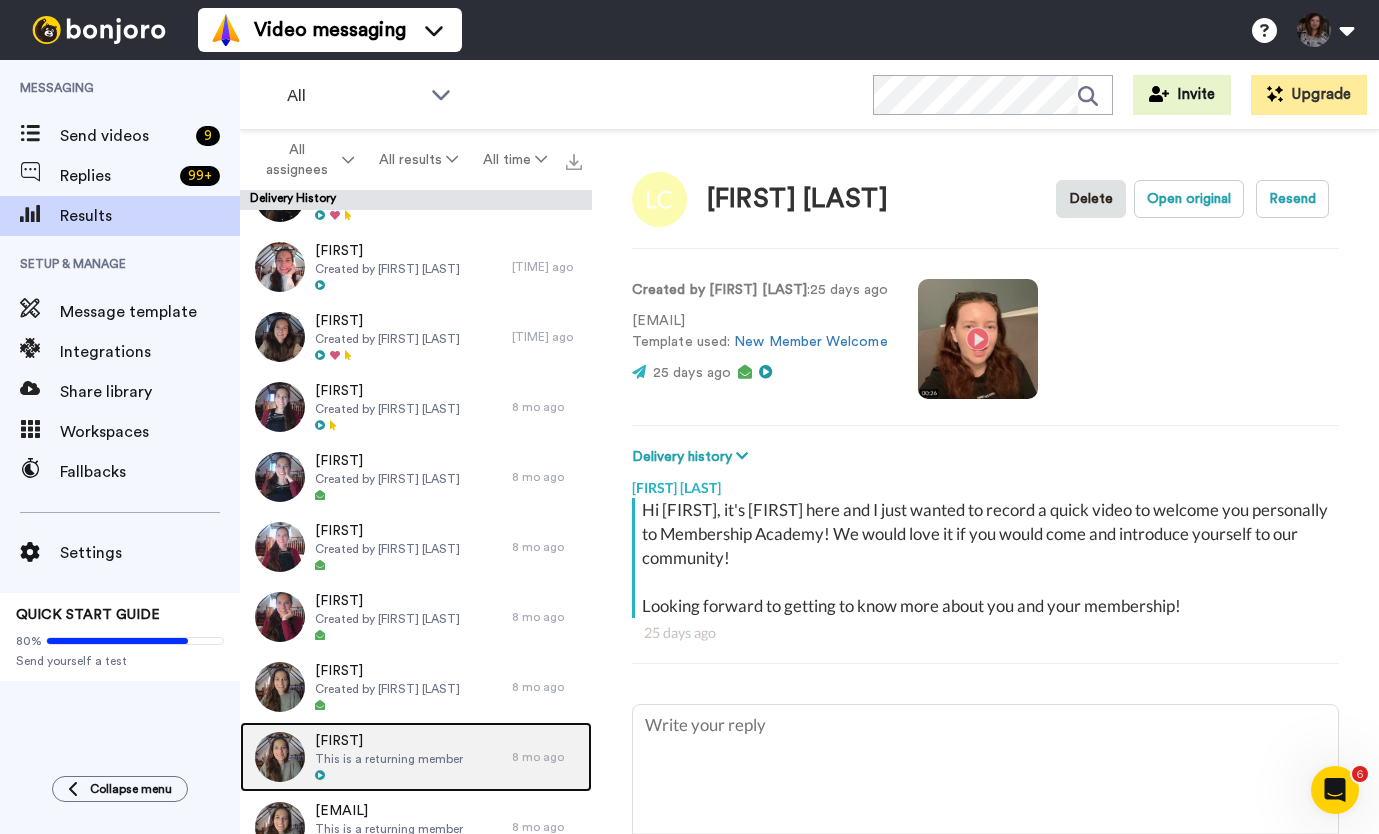 click on "Lisa" at bounding box center [389, 741] 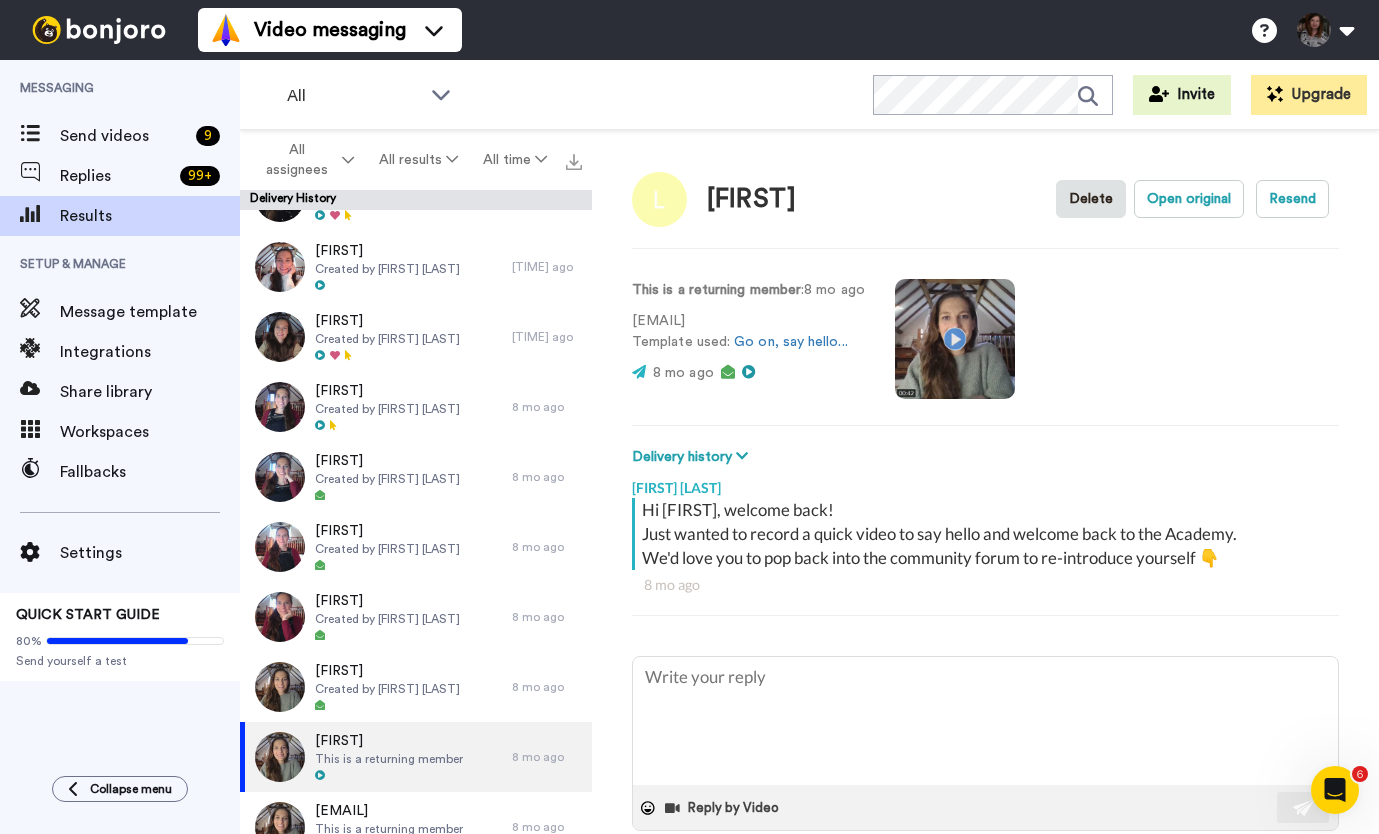 click at bounding box center [955, 339] 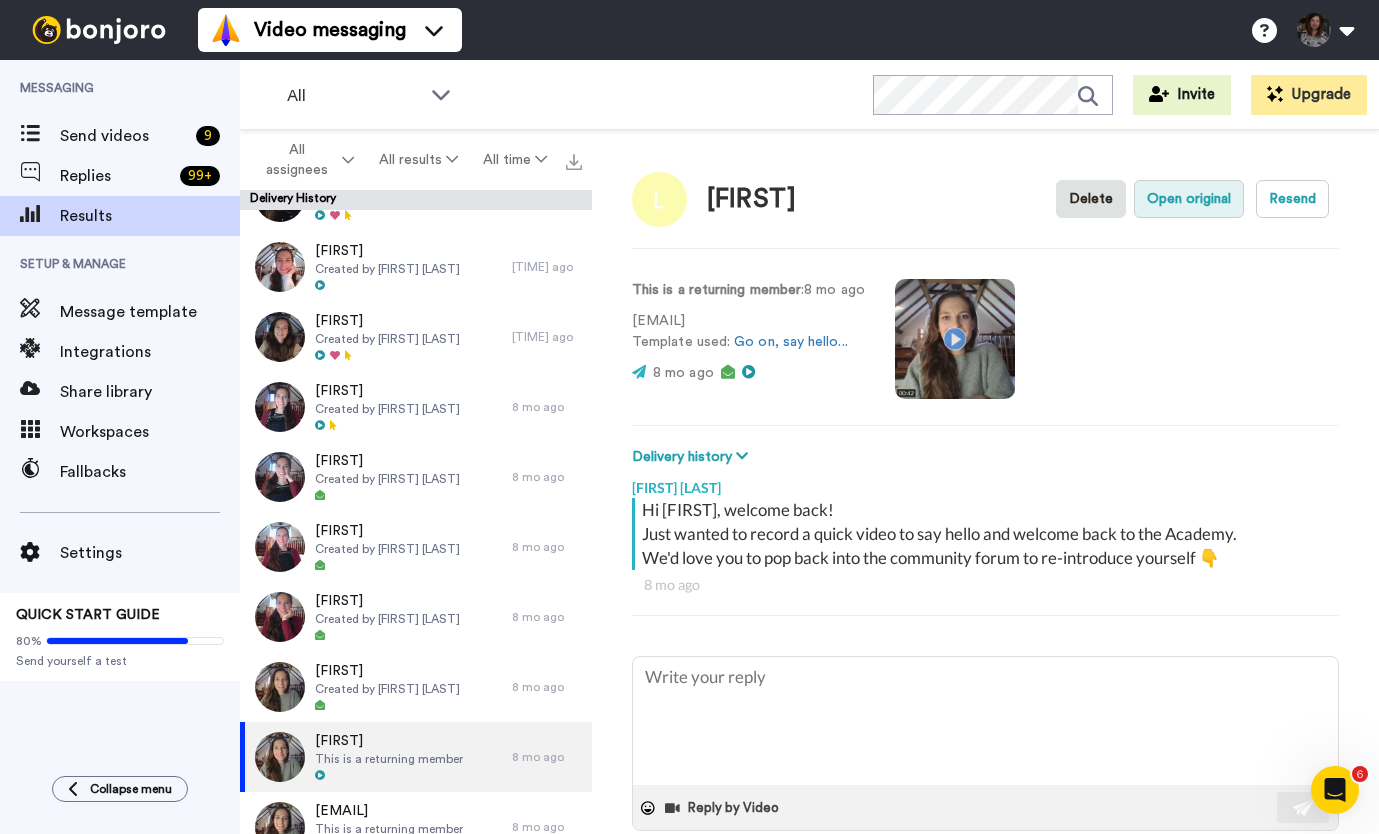 click on "Open original" at bounding box center [1189, 199] 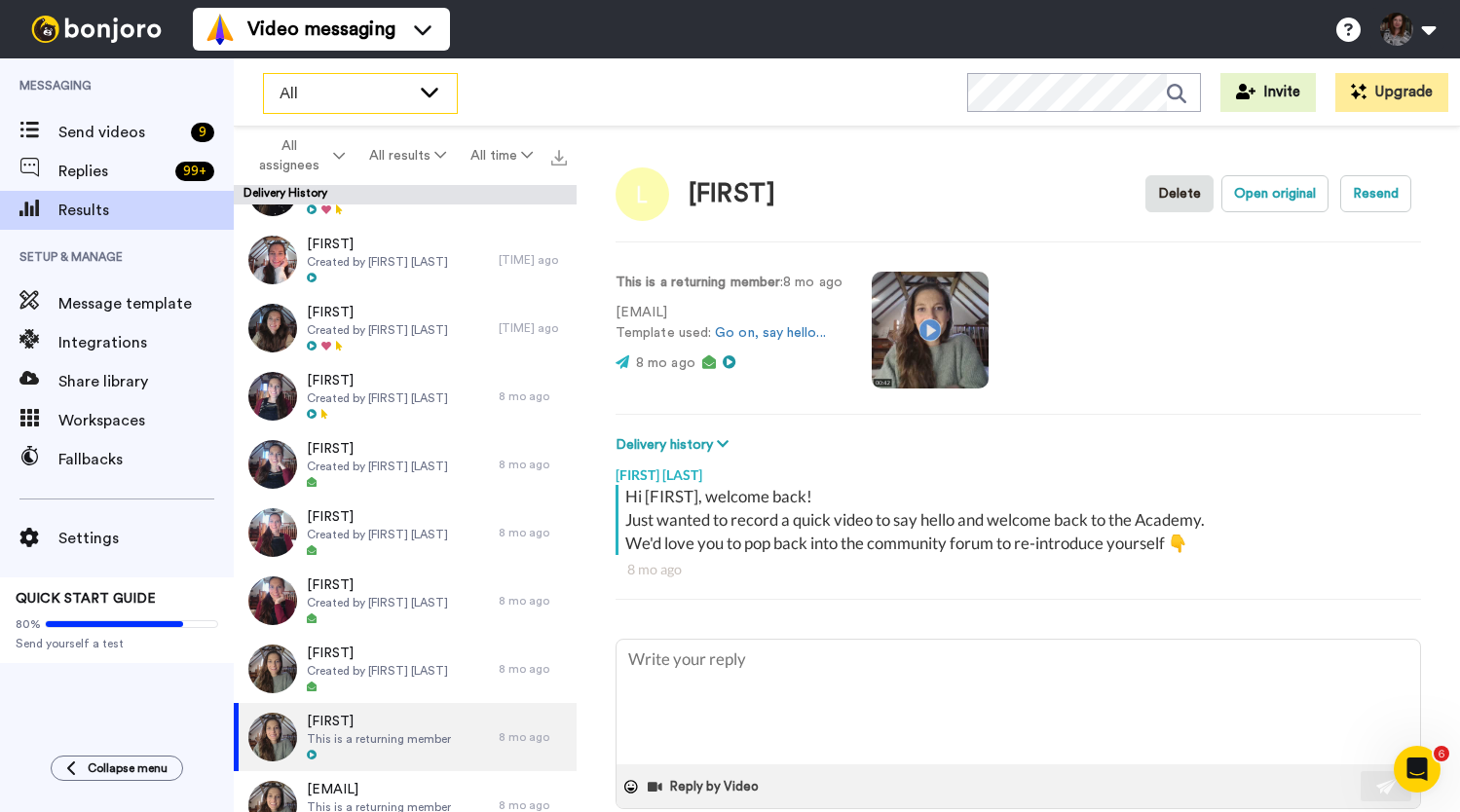 type on "x" 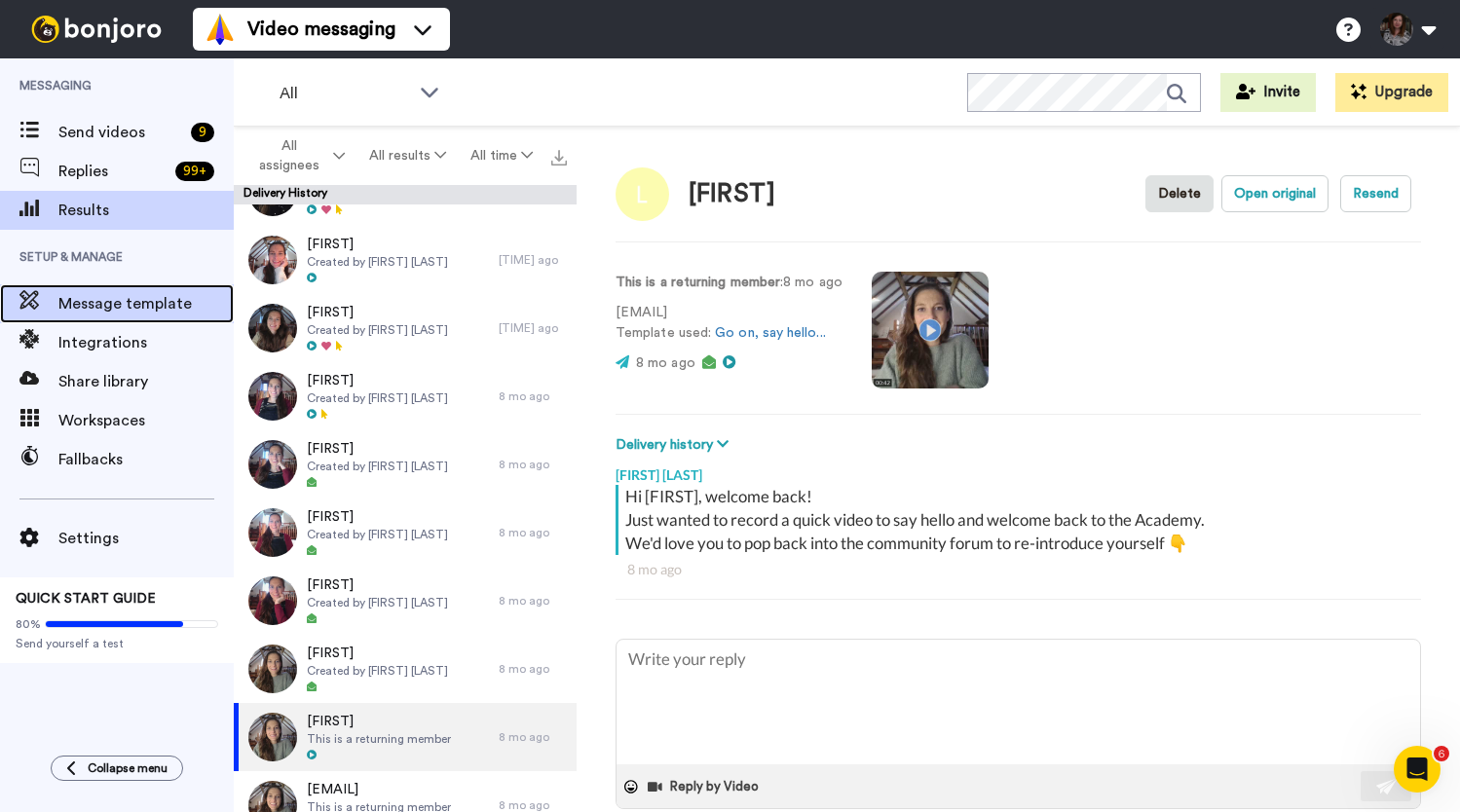 click on "Message template" at bounding box center (117, 304) 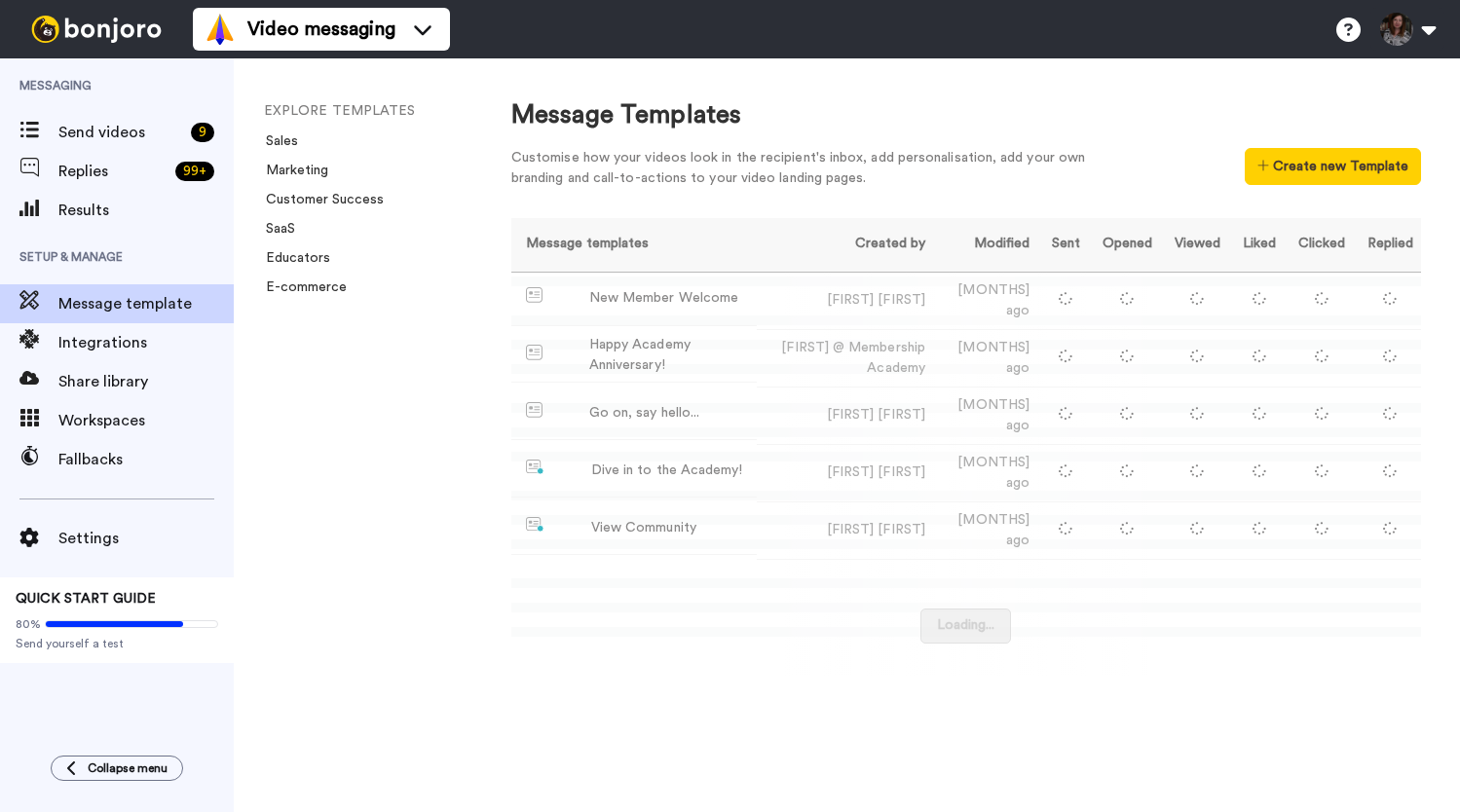 scroll, scrollTop: 0, scrollLeft: 0, axis: both 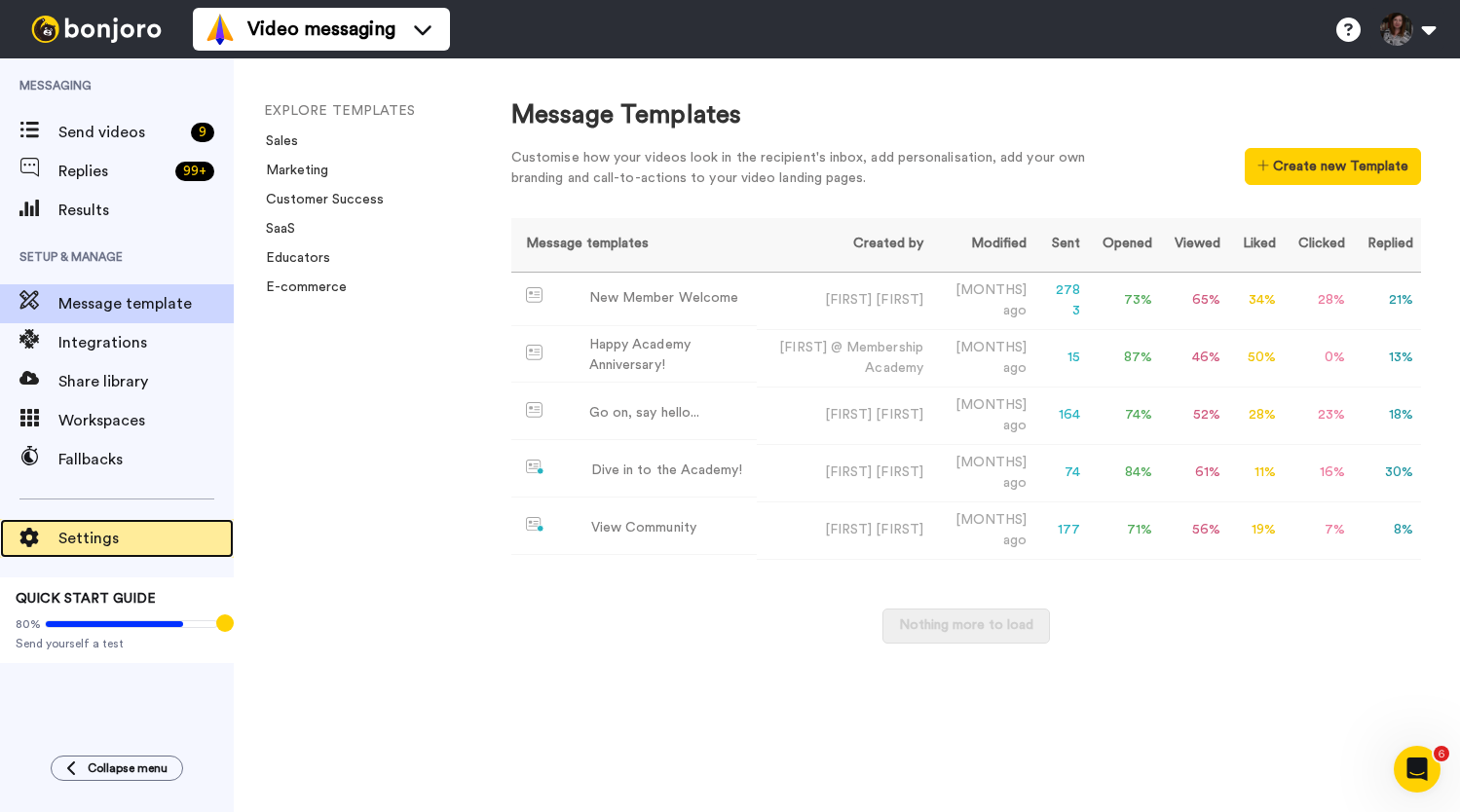 click on "Settings" at bounding box center (146, 538) 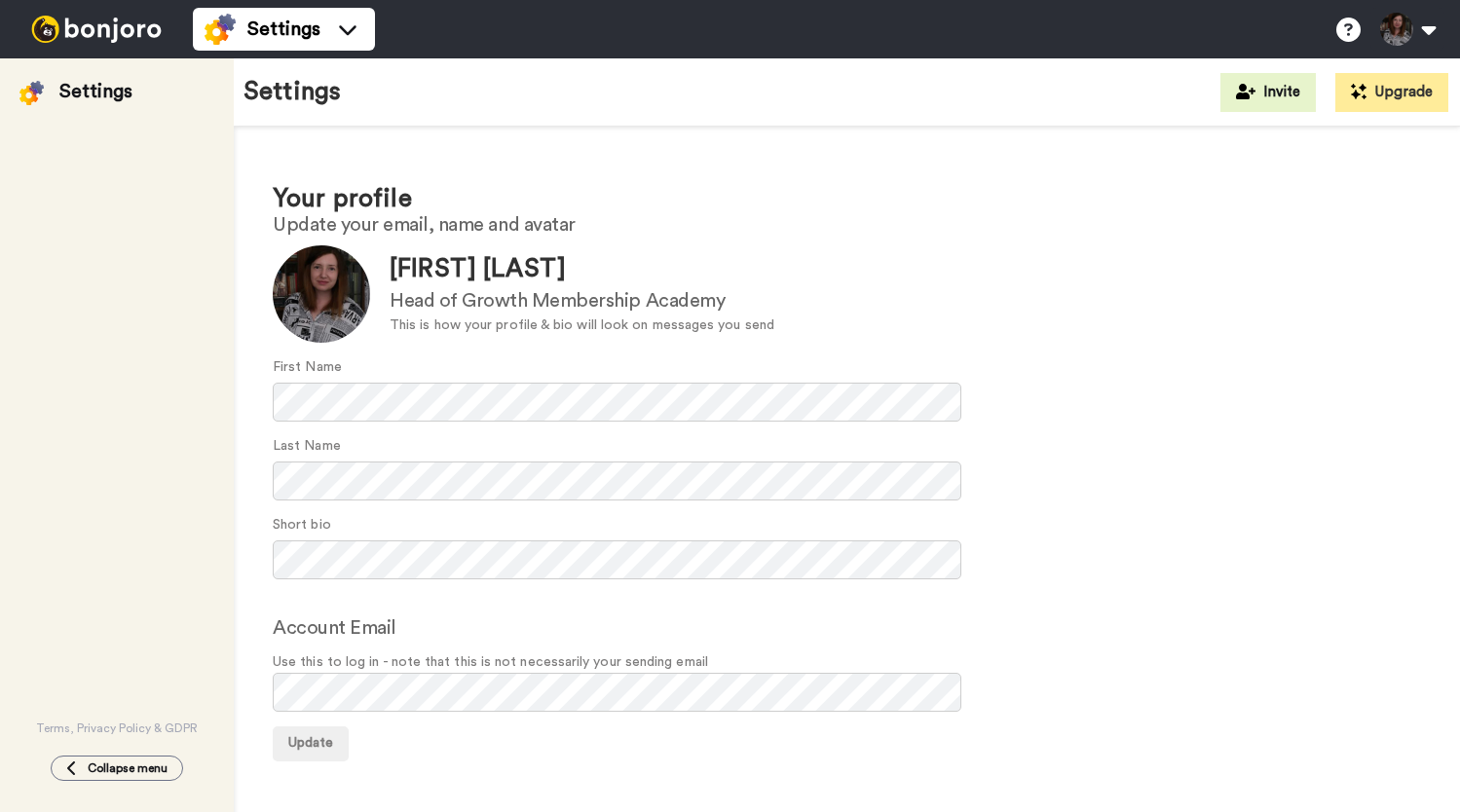 scroll, scrollTop: 0, scrollLeft: 0, axis: both 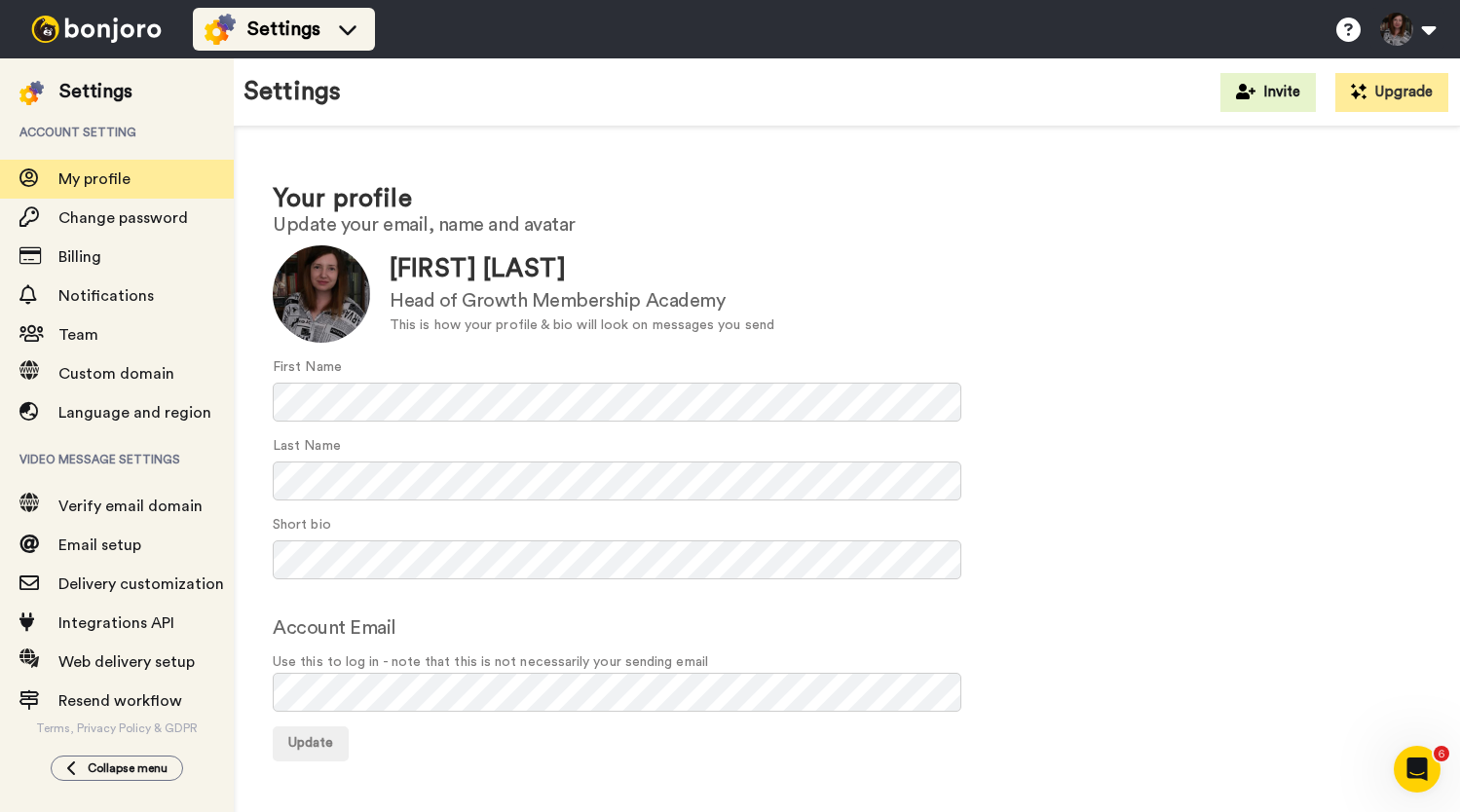 click on "Settings" at bounding box center [283, 29] 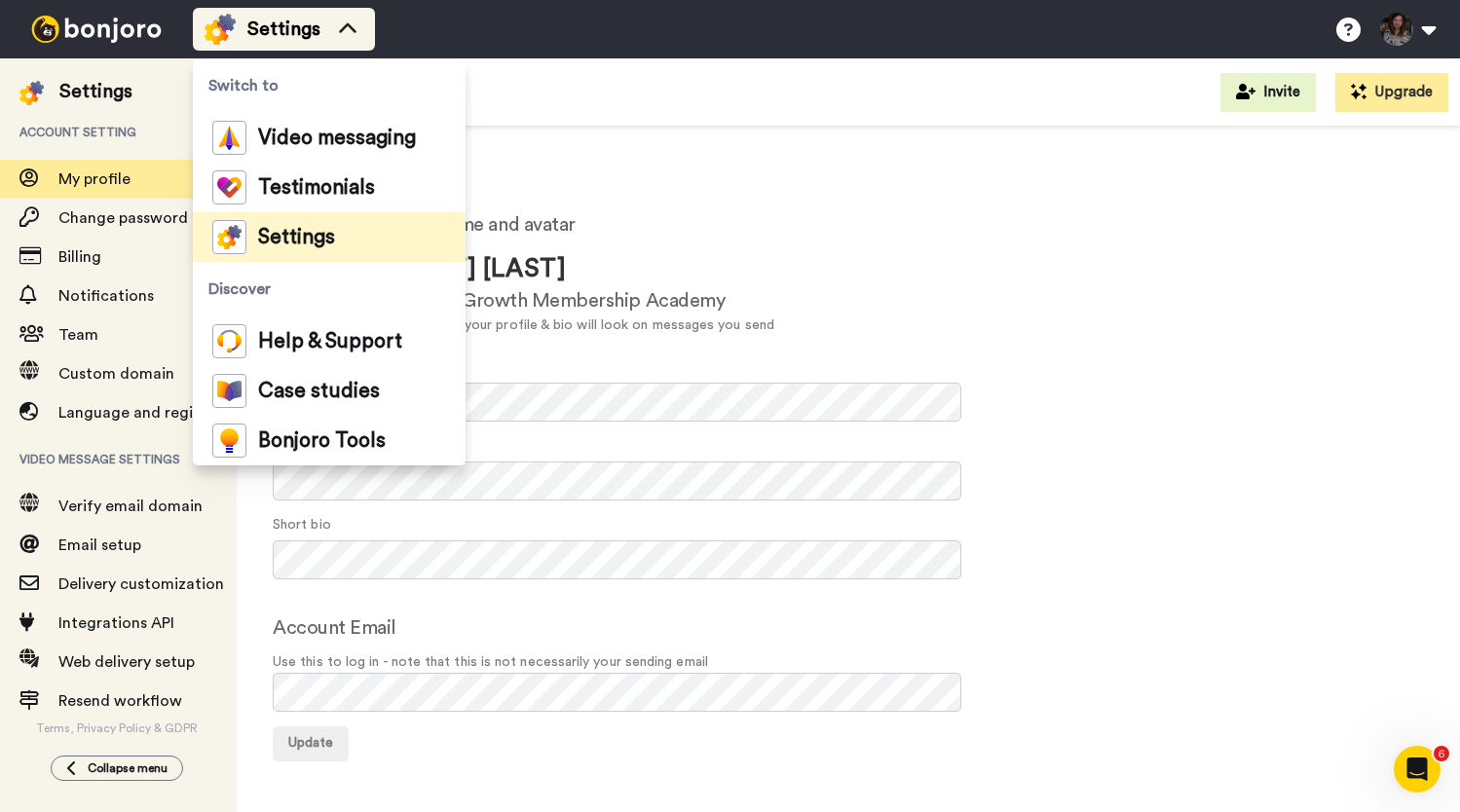 click on "Settings" at bounding box center (283, 29) 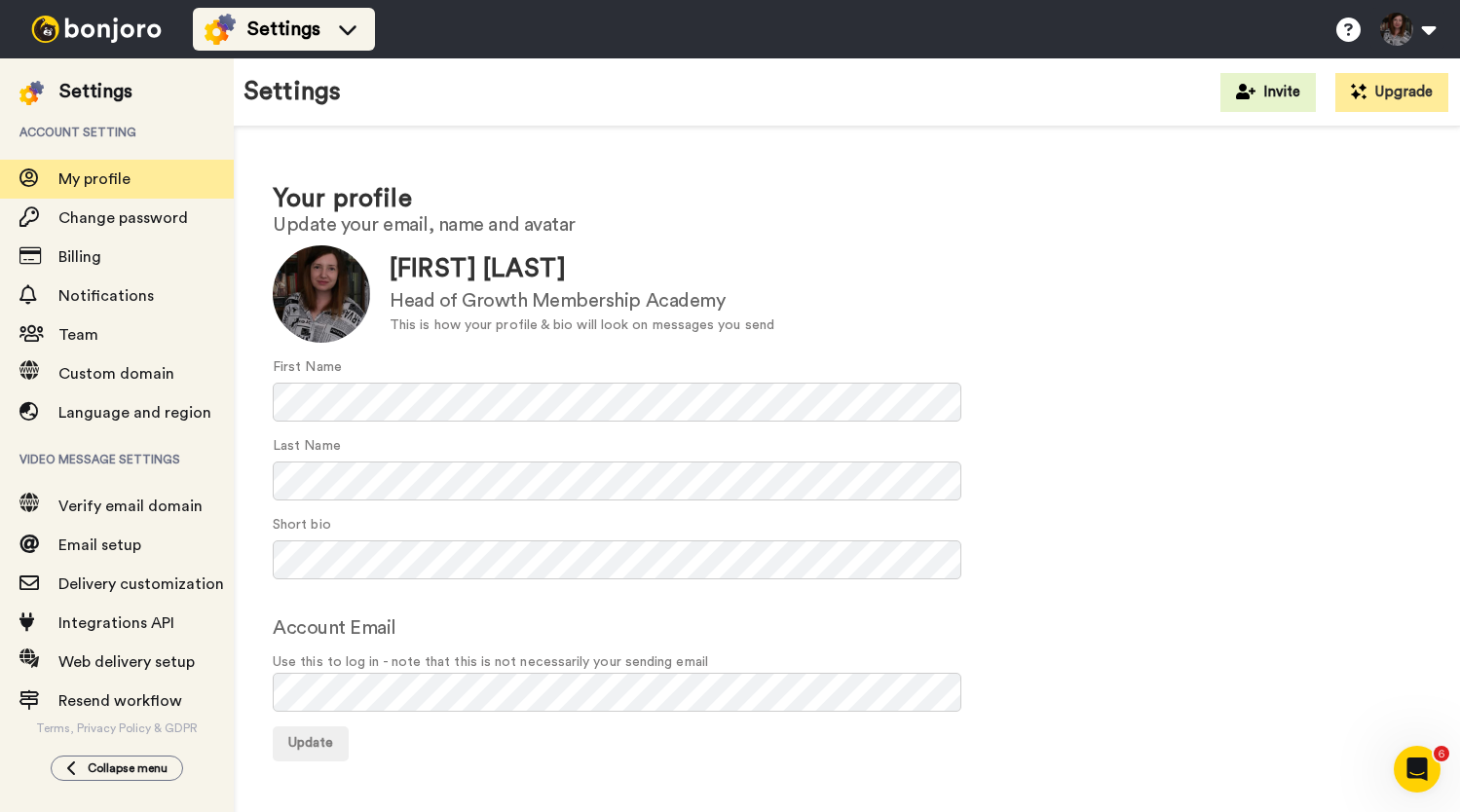 click on "Settings" at bounding box center [283, 29] 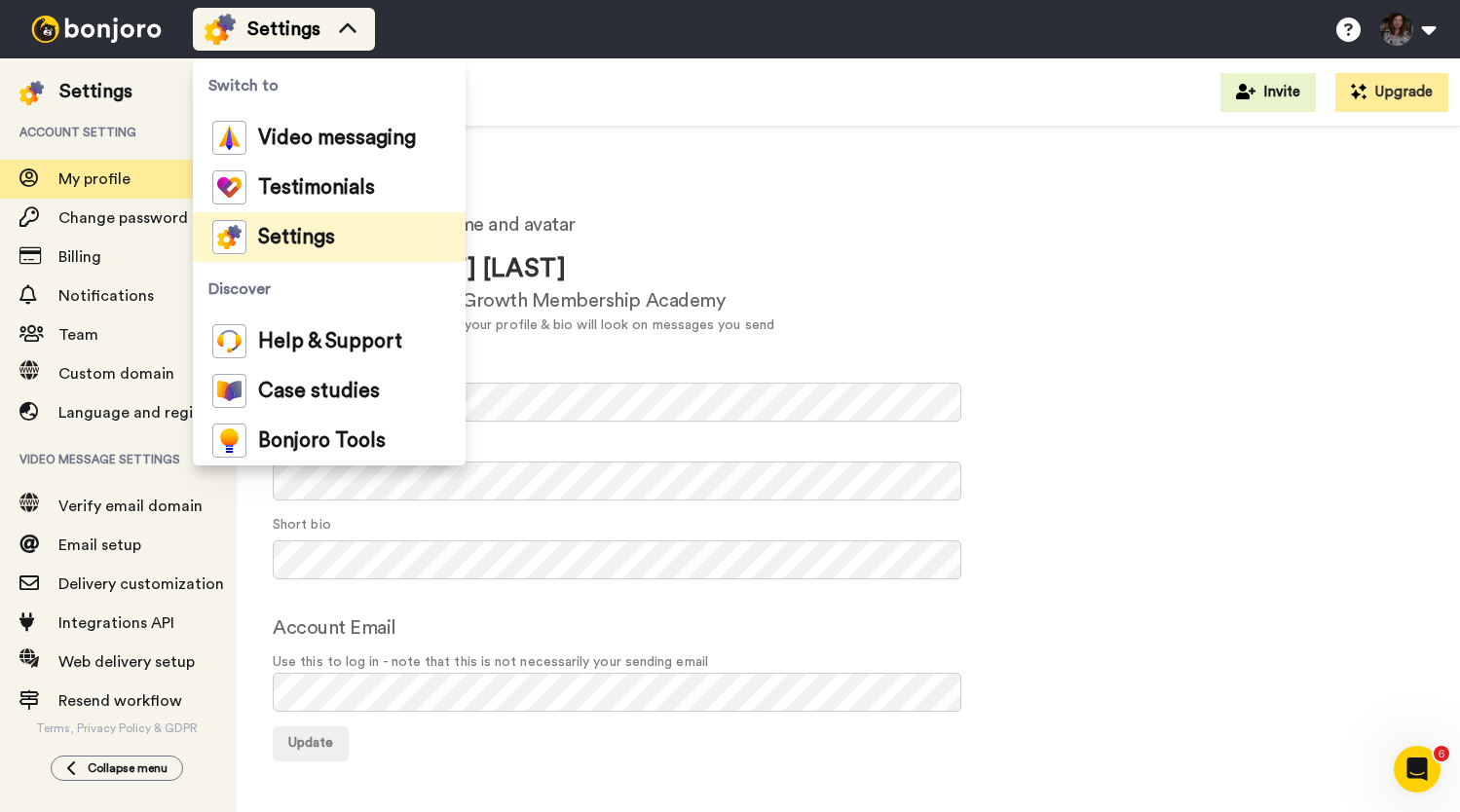click on "Settings" at bounding box center [283, 29] 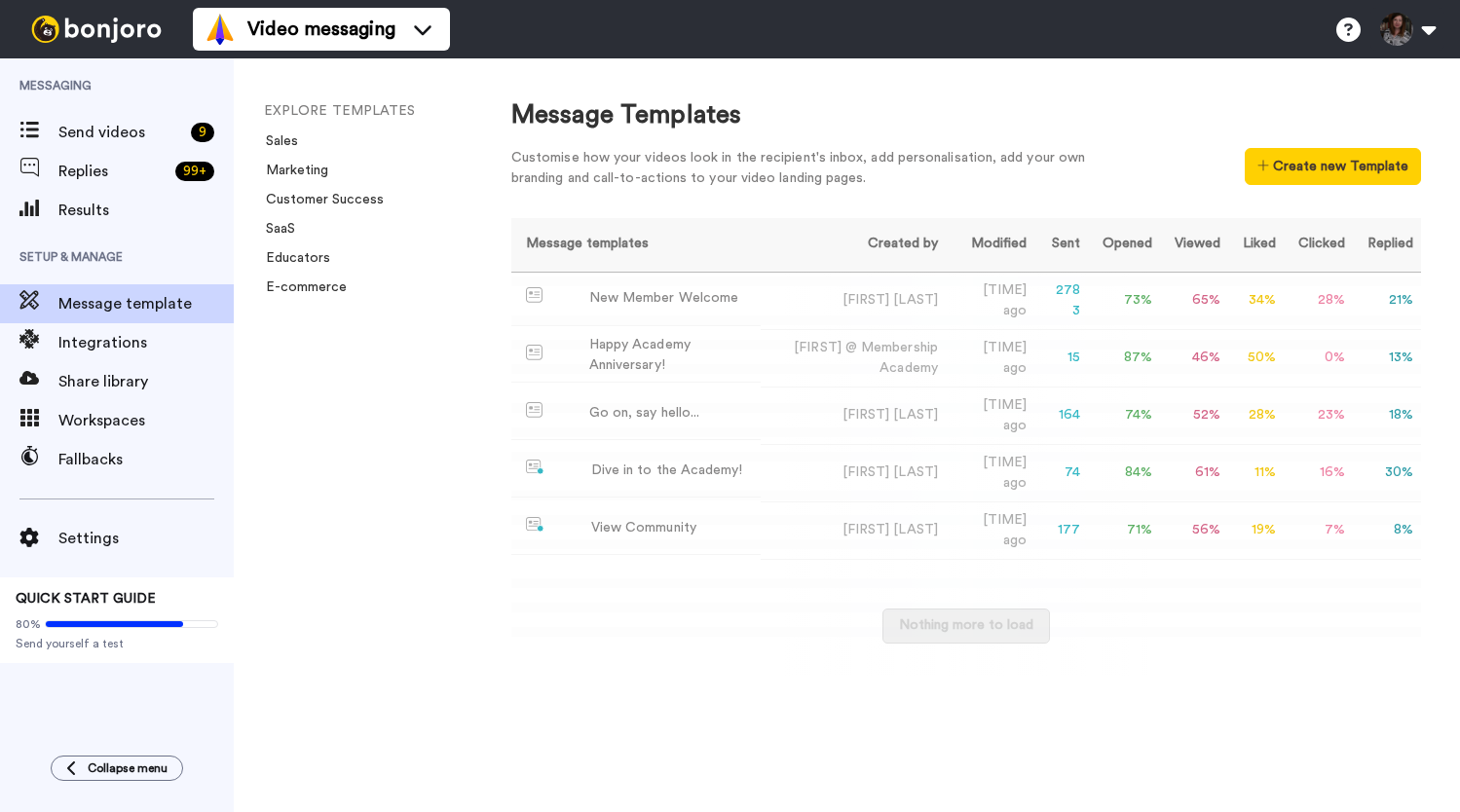 scroll, scrollTop: 0, scrollLeft: 0, axis: both 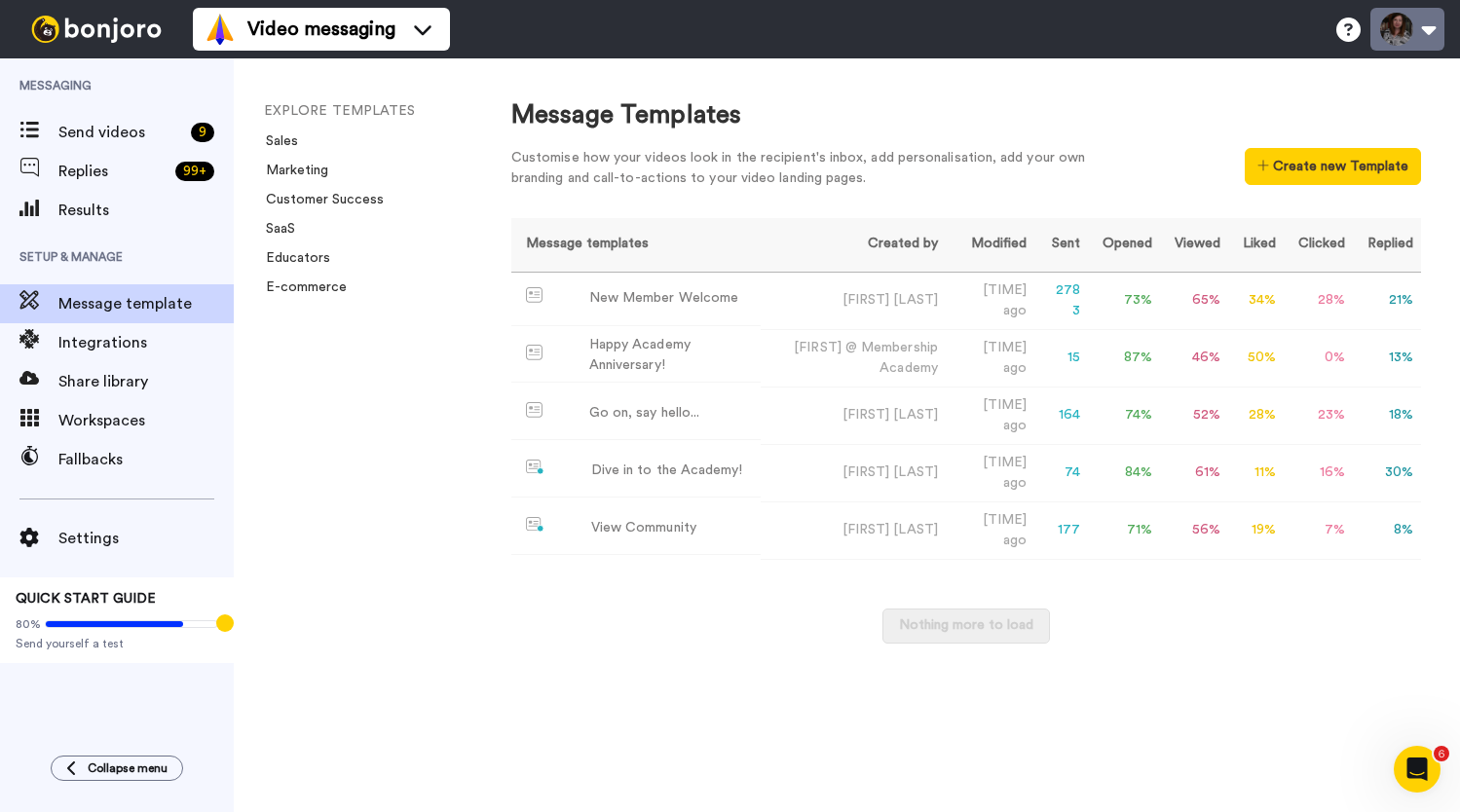 click at bounding box center [1407, 29] 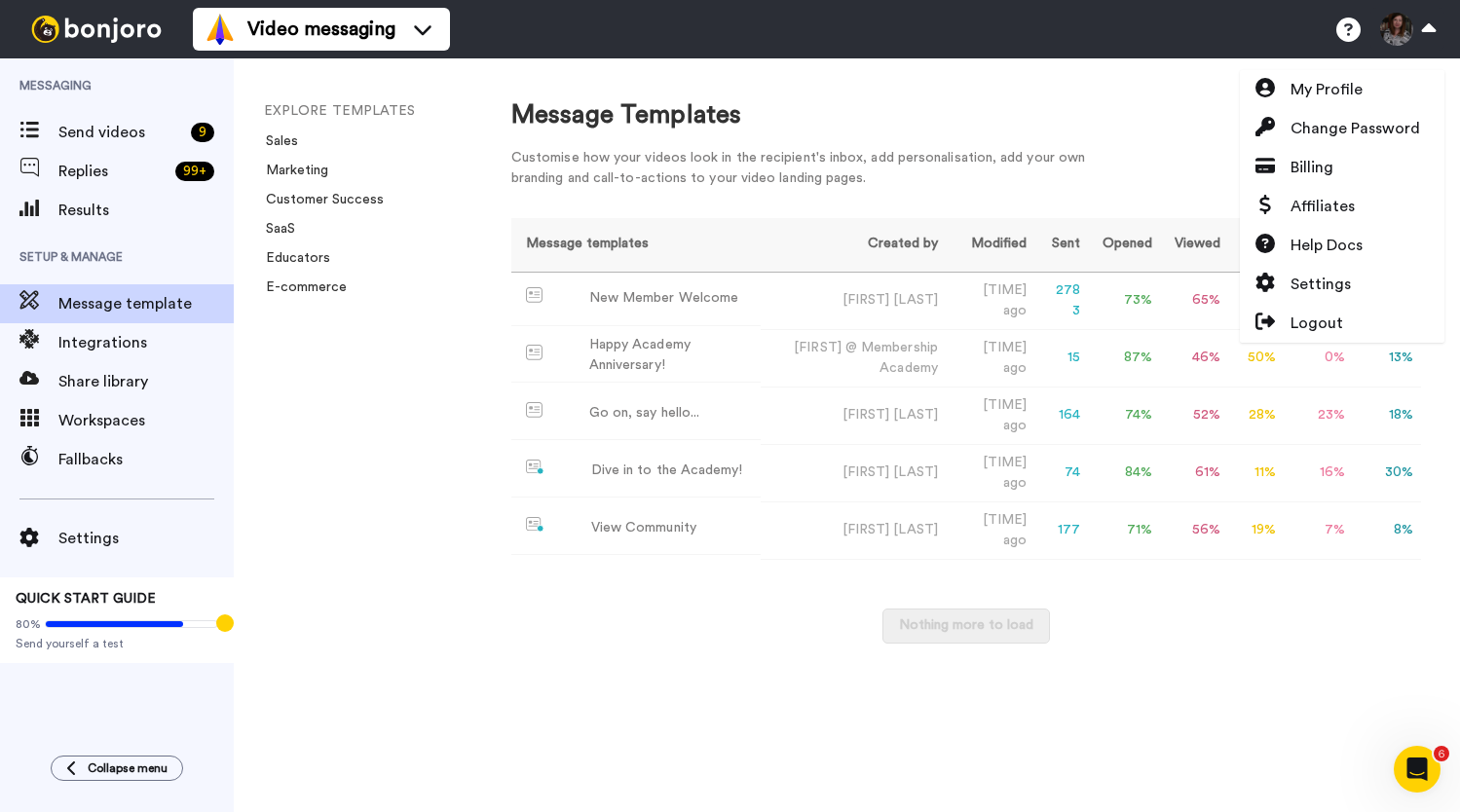 click on "EXPLORE TEMPLATES Sales Marketing Customer Success SaaS Educators E-commerce" at bounding box center (353, 435) 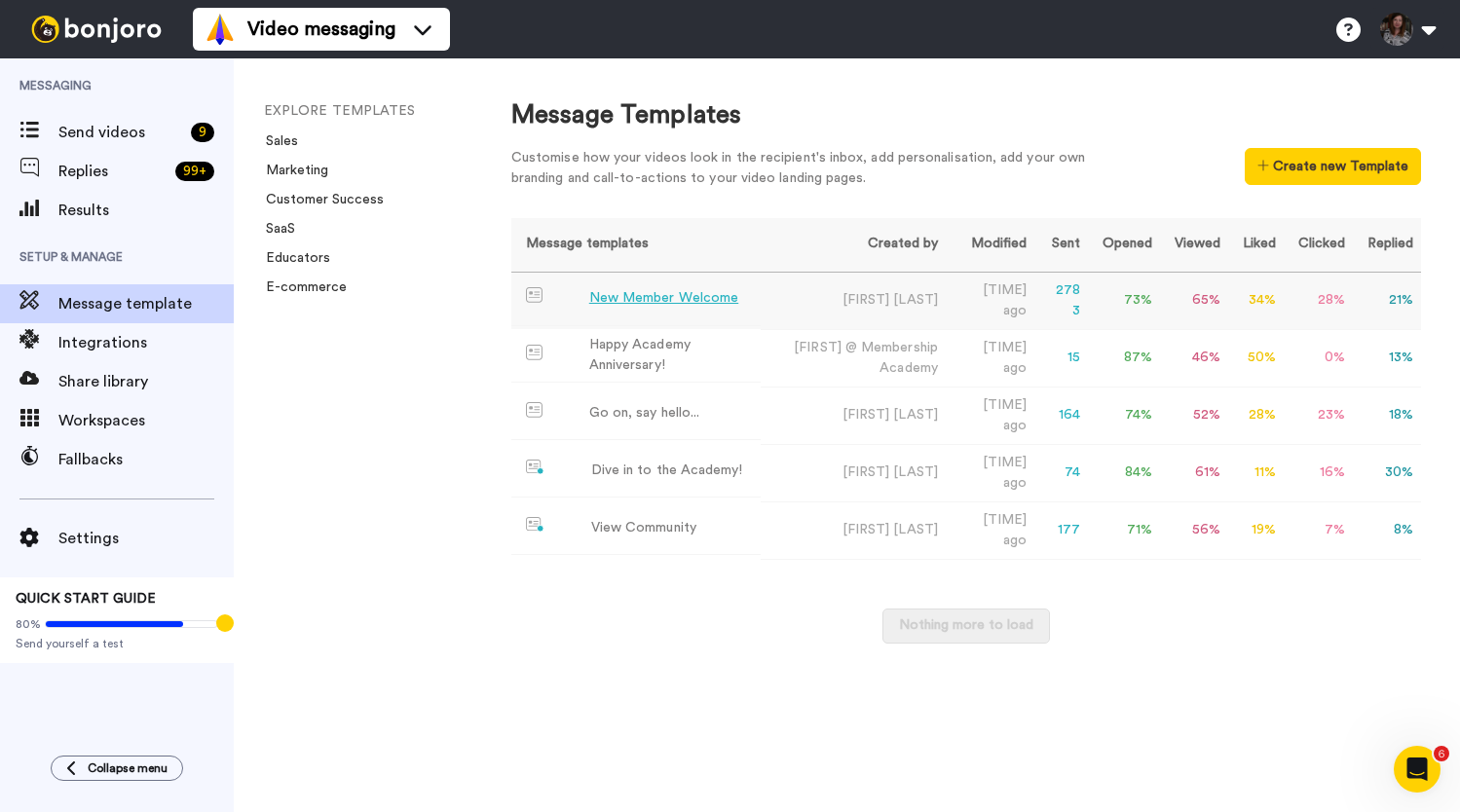 click on "New Member Welcome" at bounding box center [636, 299] 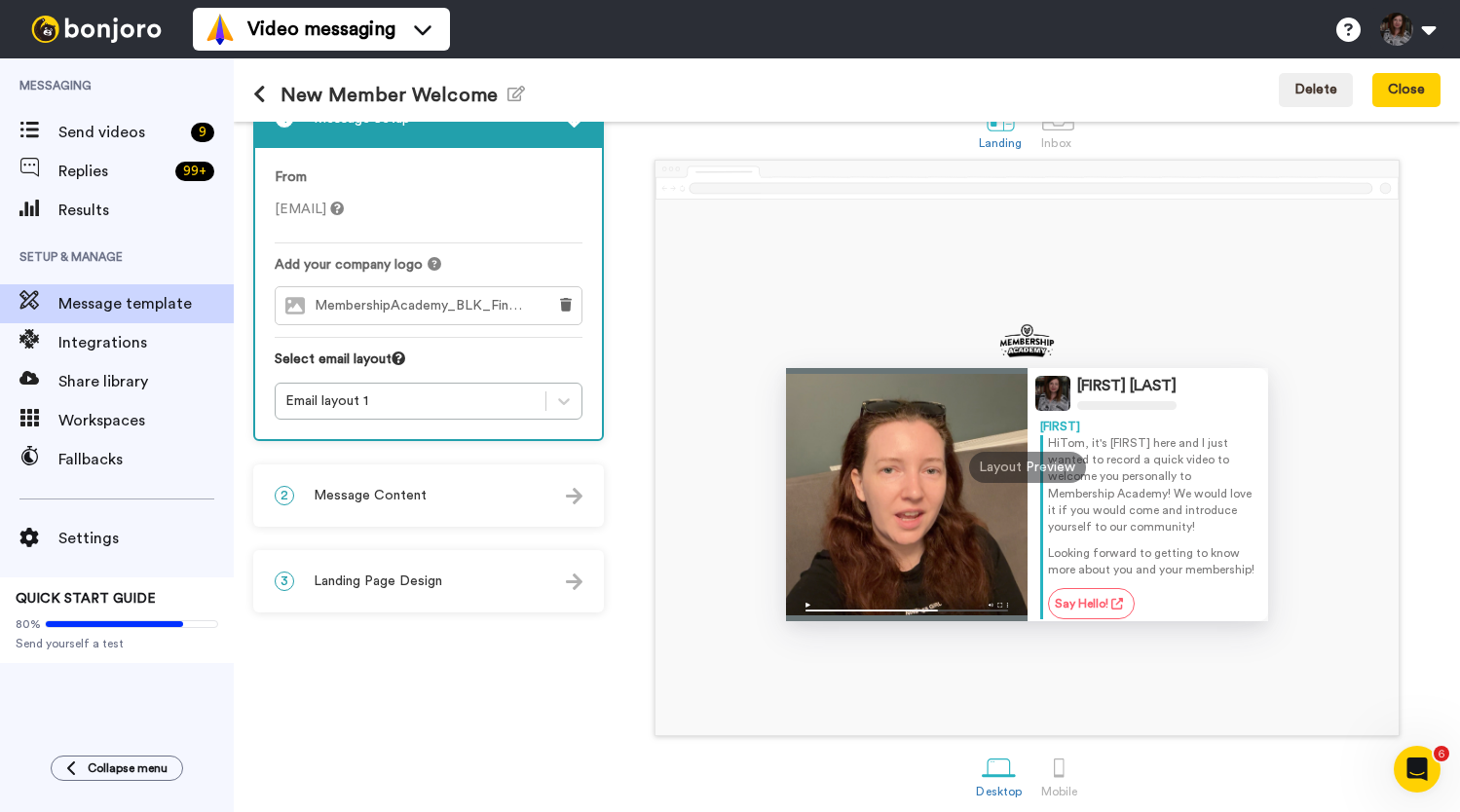 scroll, scrollTop: 51, scrollLeft: 0, axis: vertical 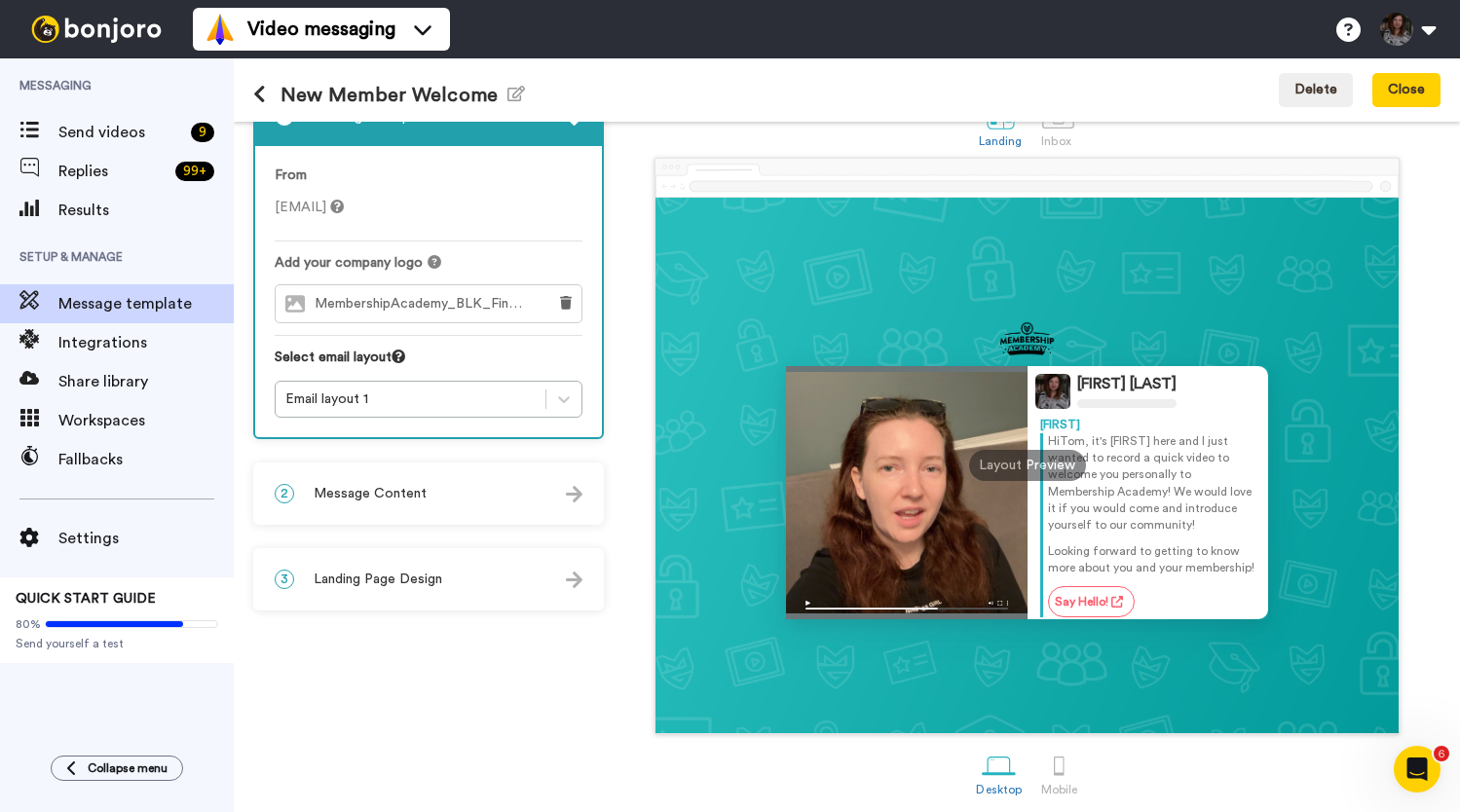 click on "Landing Page Design" at bounding box center [378, 579] 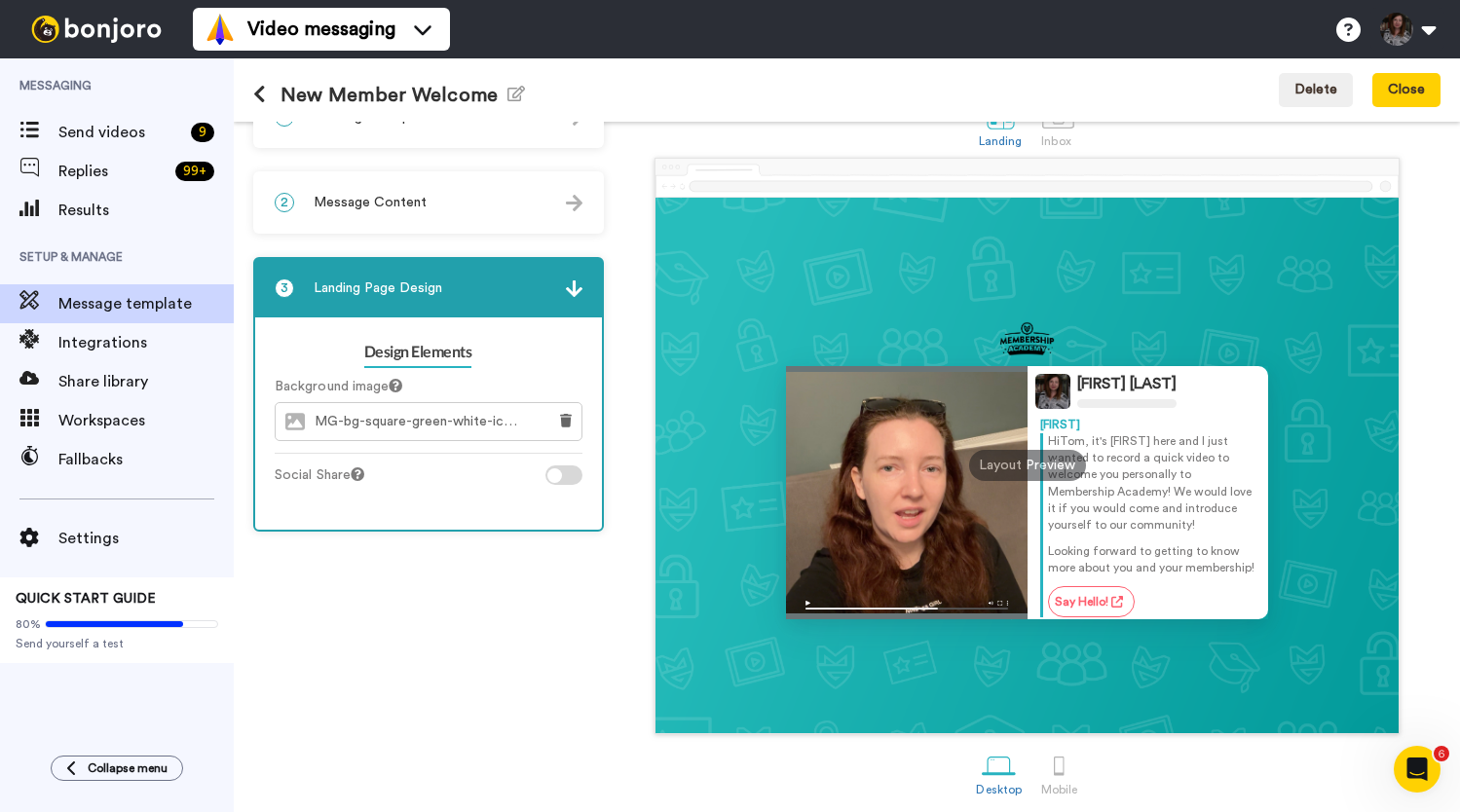 click on "2 Message Content" at bounding box center [429, 203] 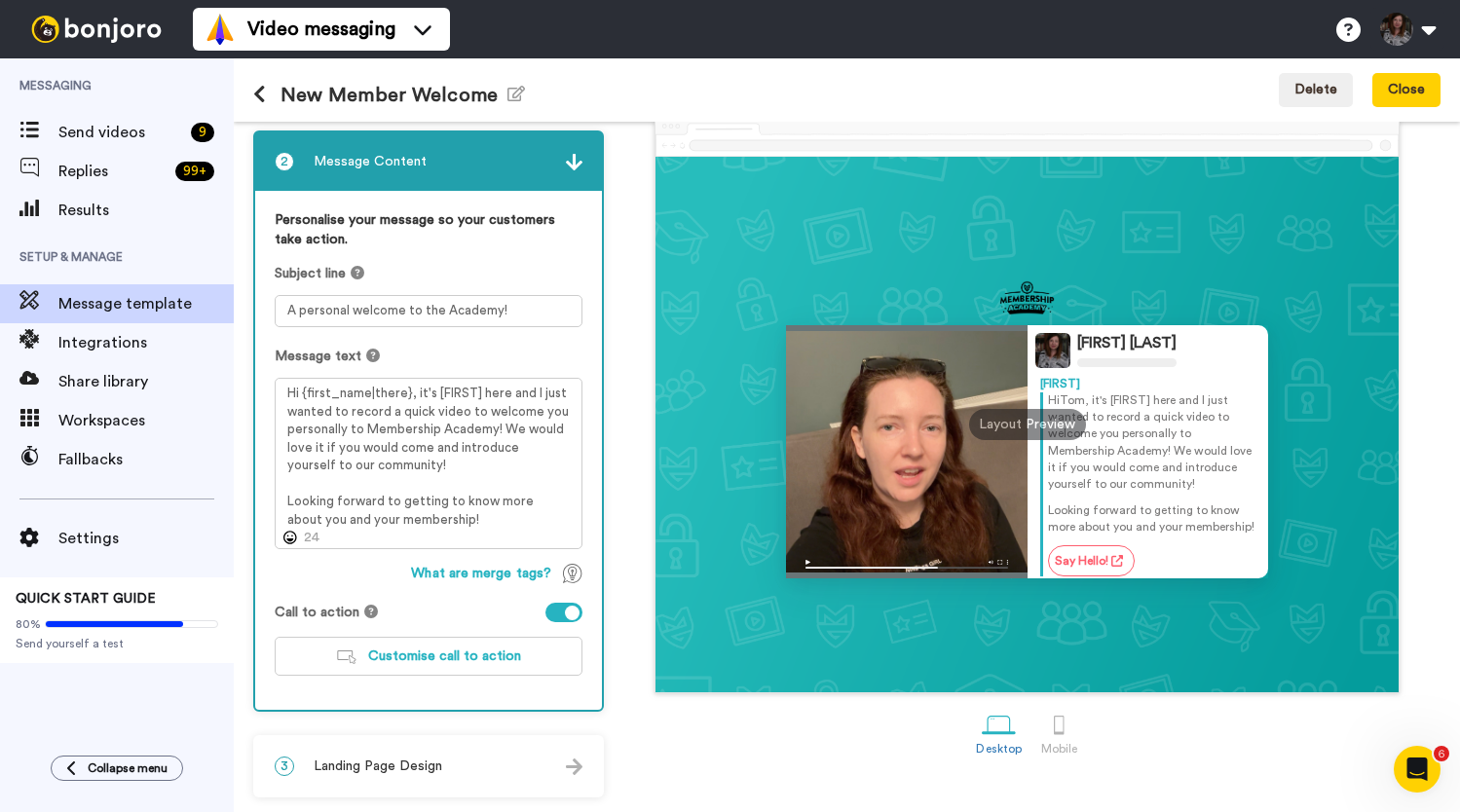 scroll, scrollTop: 92, scrollLeft: 0, axis: vertical 